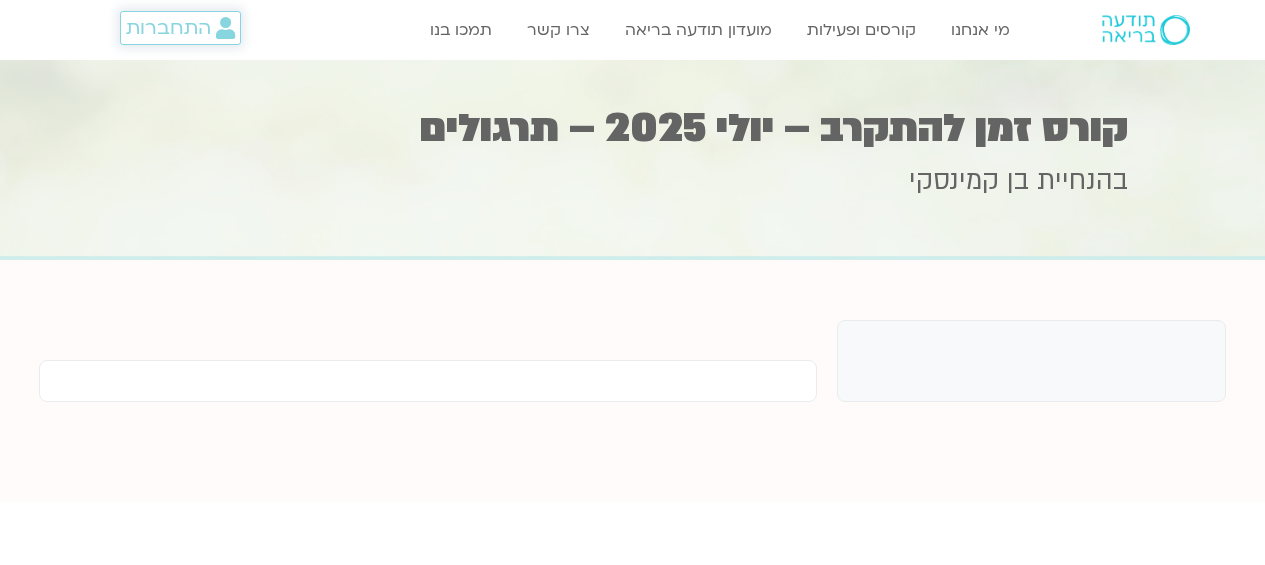 click on "התחברות" at bounding box center (168, 28) 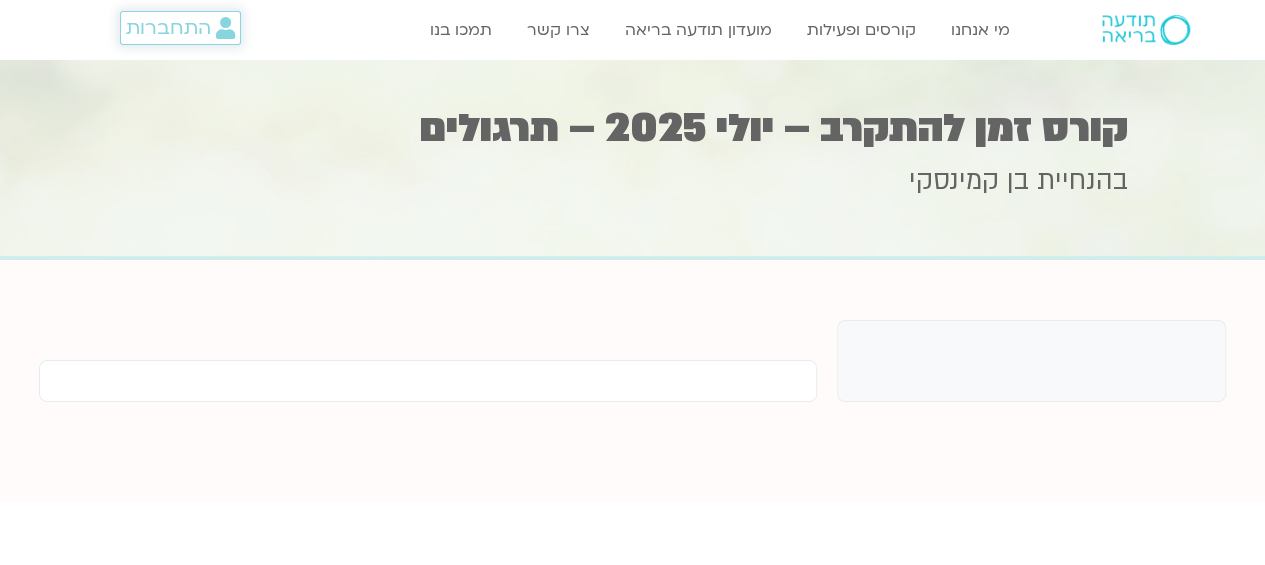 scroll, scrollTop: 0, scrollLeft: 0, axis: both 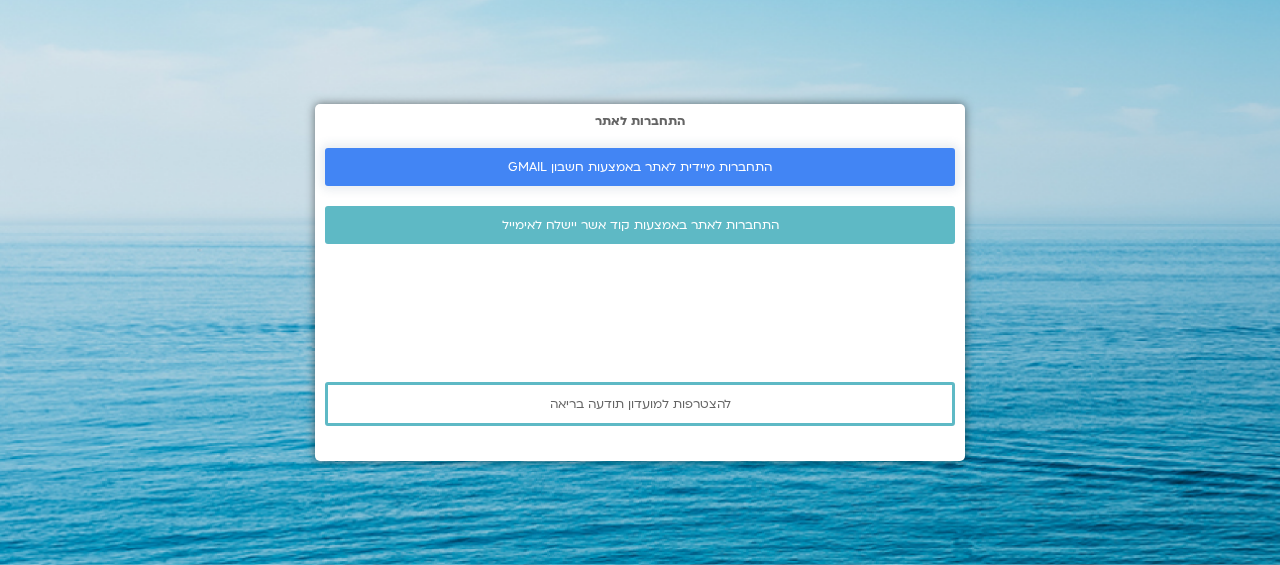 click on "התחברות מיידית לאתר באמצעות חשבון GMAIL" at bounding box center (640, 167) 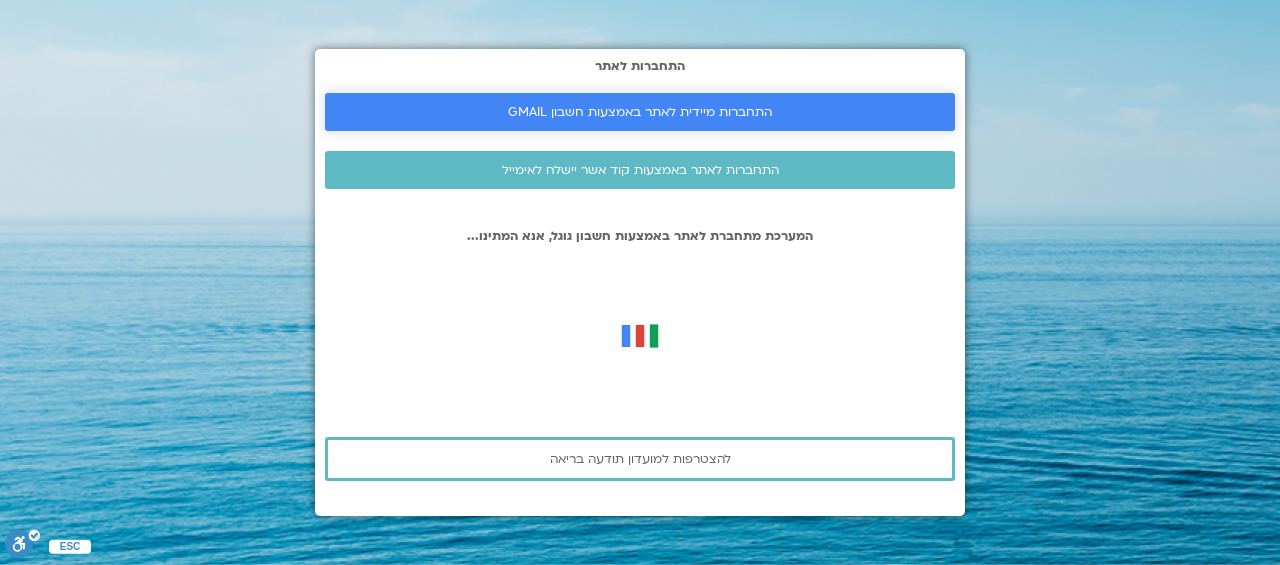 click on "התחברות מיידית לאתר באמצעות חשבון GMAIL" at bounding box center [640, 112] 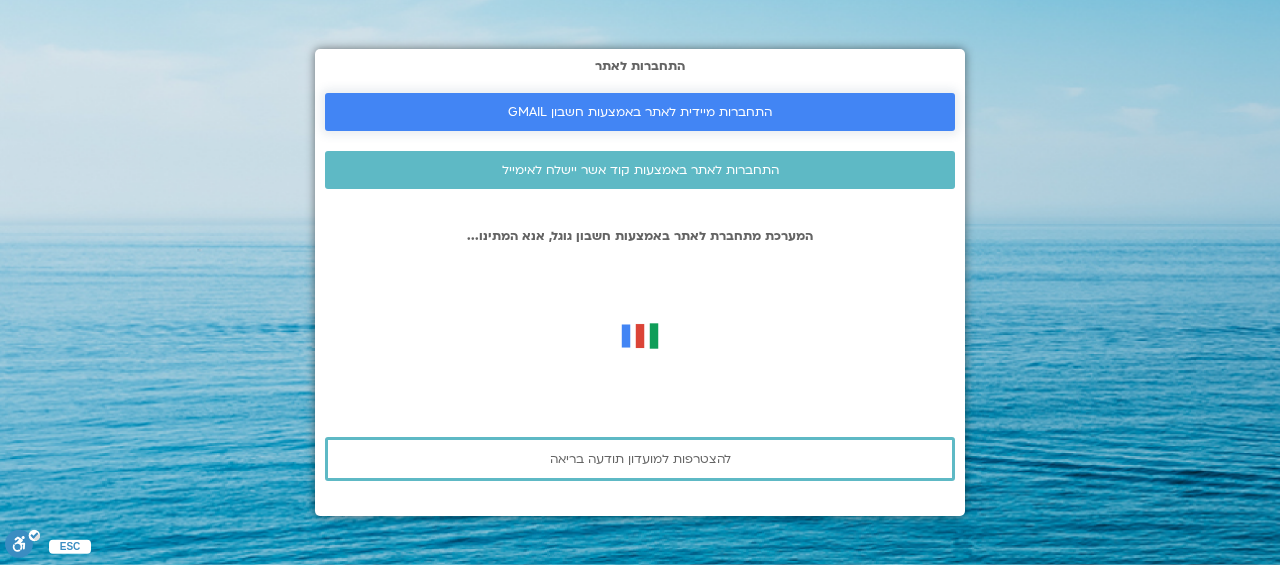 scroll, scrollTop: 0, scrollLeft: 0, axis: both 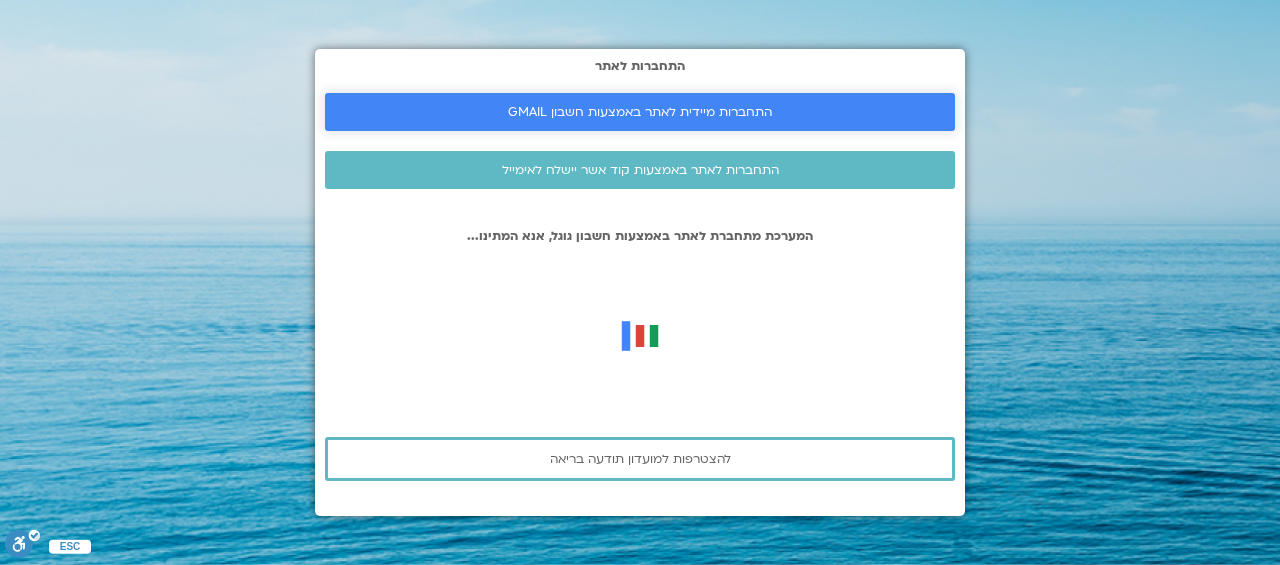 click on "התחברות מיידית לאתר באמצעות חשבון GMAIL" at bounding box center [640, 112] 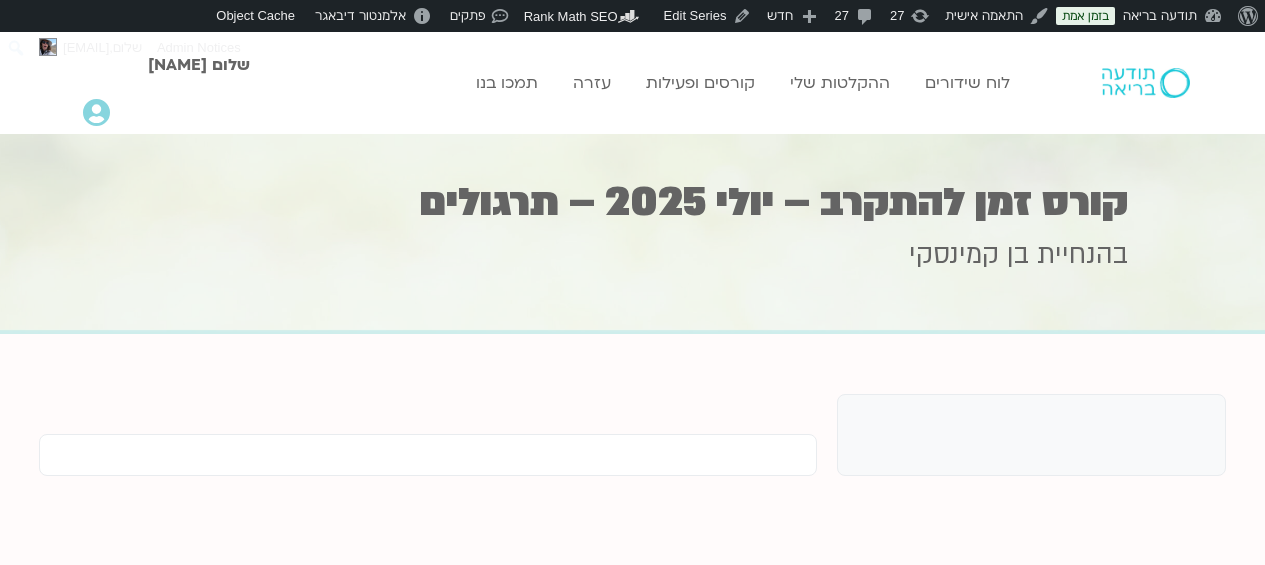 scroll, scrollTop: 0, scrollLeft: 0, axis: both 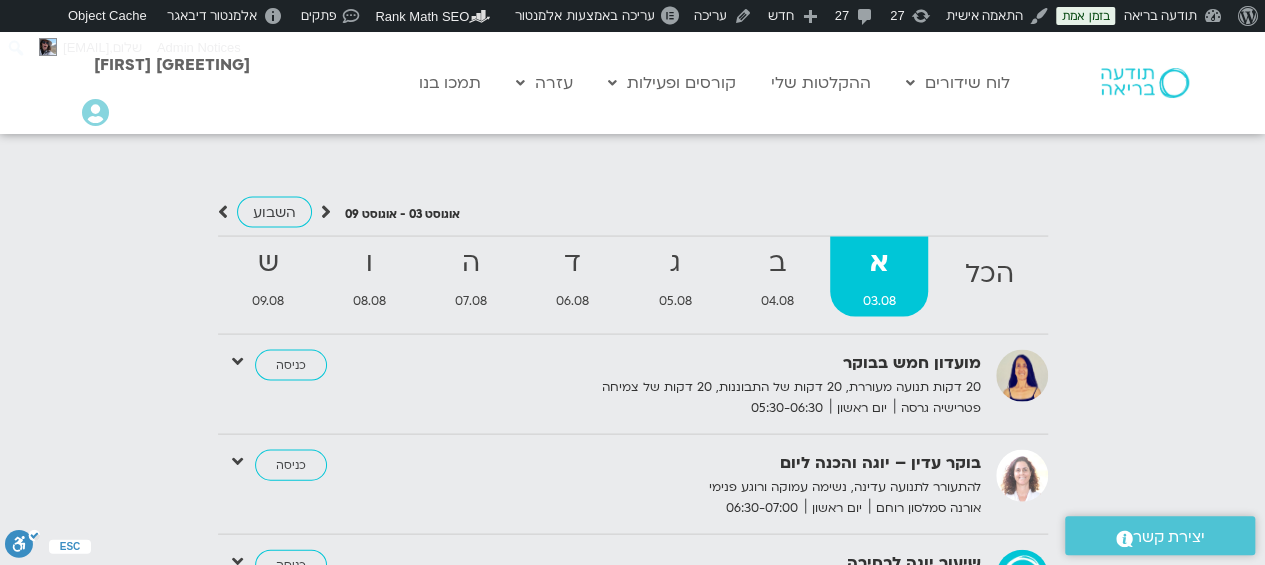 click at bounding box center [1069, 377] 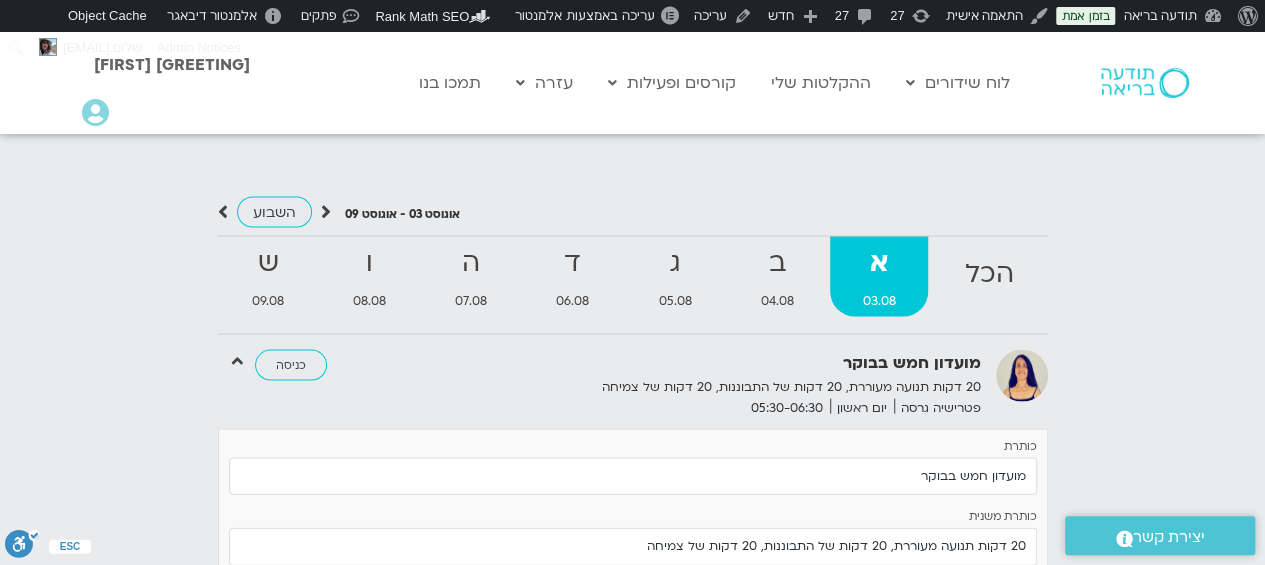 scroll, scrollTop: 2000, scrollLeft: 0, axis: vertical 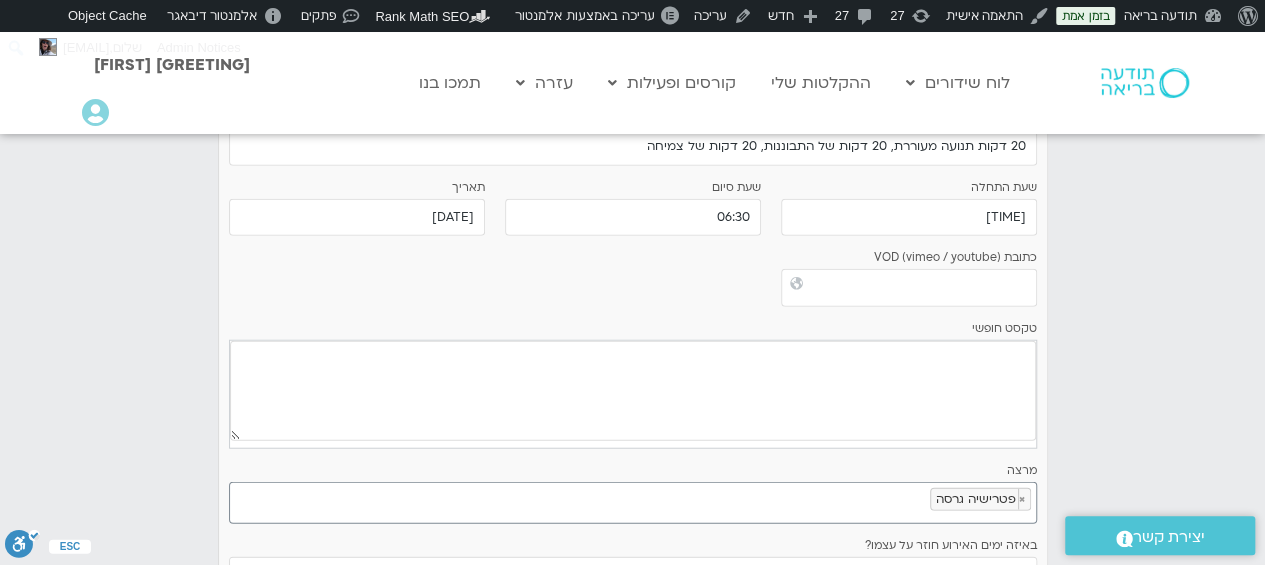 click at bounding box center (796, 284) 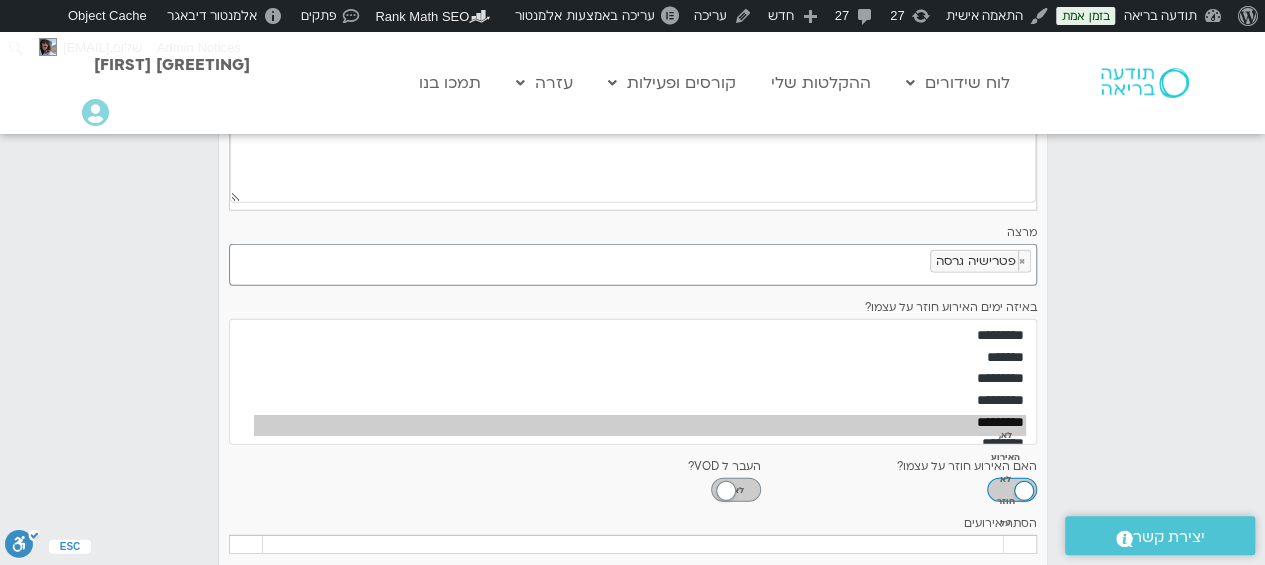 scroll, scrollTop: 2600, scrollLeft: 0, axis: vertical 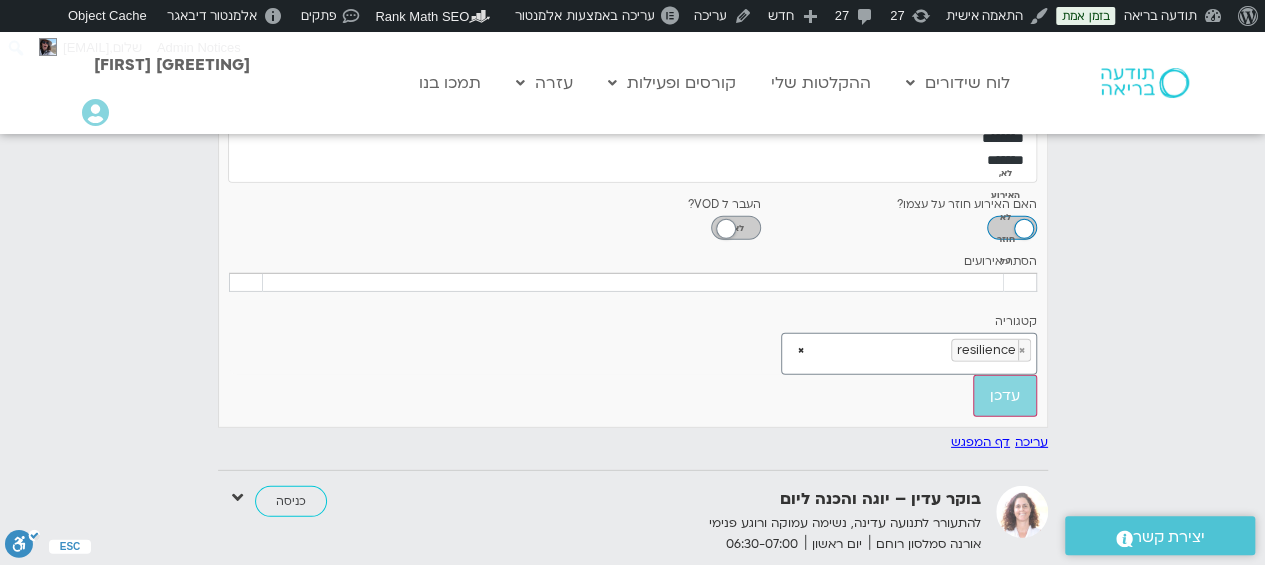 click on "עריכה" at bounding box center [1031, 442] 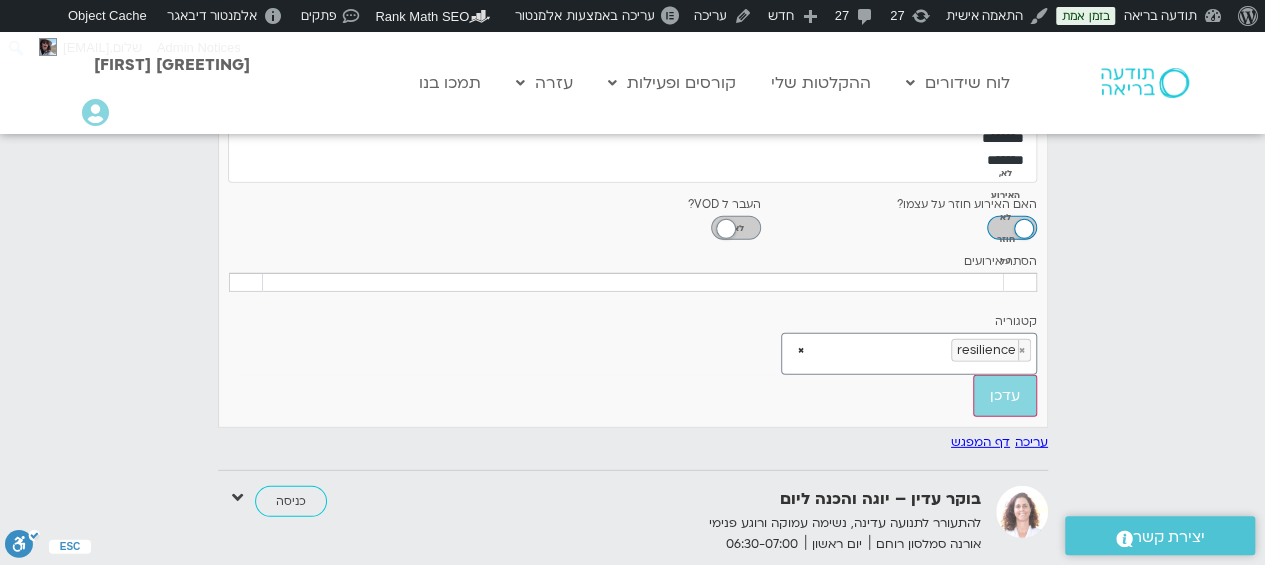 click on "דף המפגש" at bounding box center [980, 442] 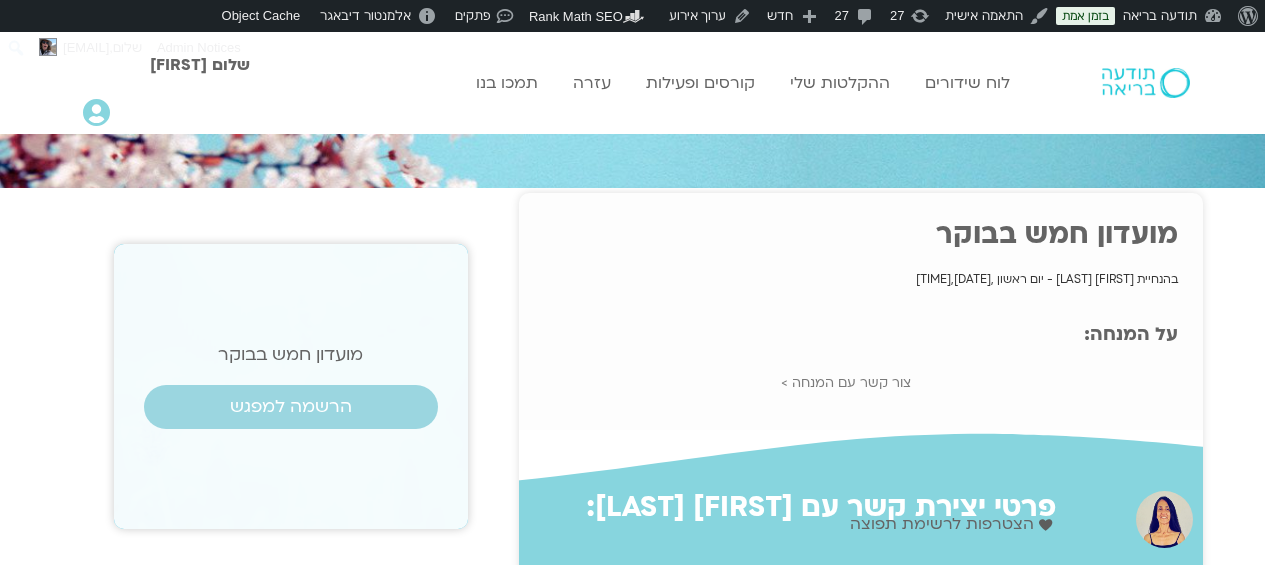 scroll, scrollTop: 0, scrollLeft: 0, axis: both 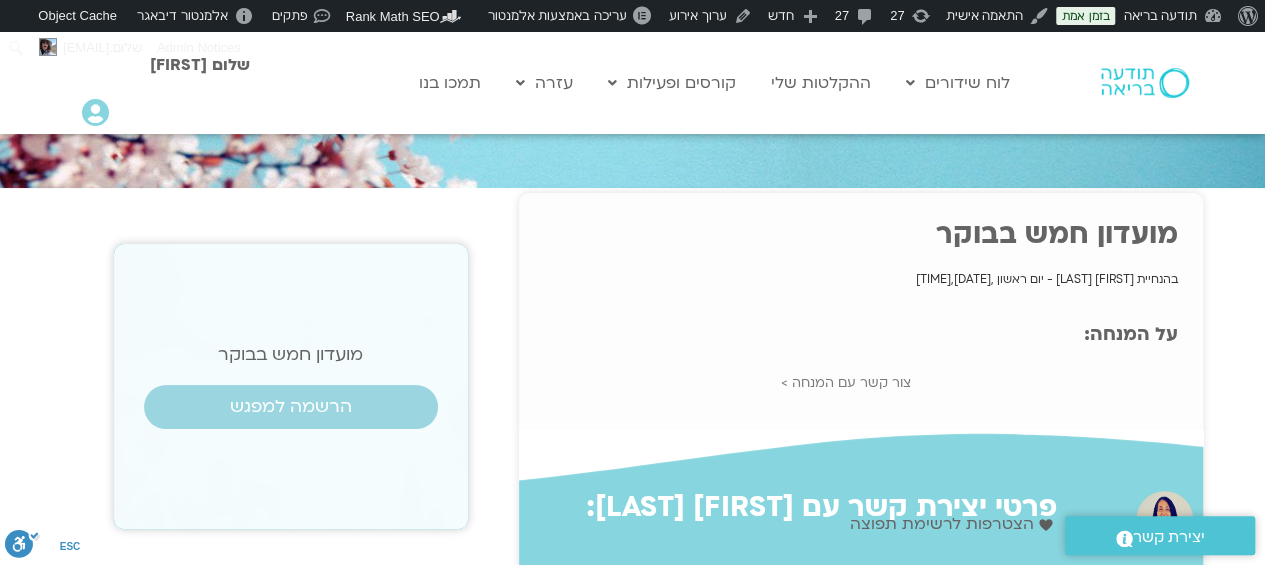 drag, startPoint x: 1036, startPoint y: 283, endPoint x: 856, endPoint y: 276, distance: 180.13606 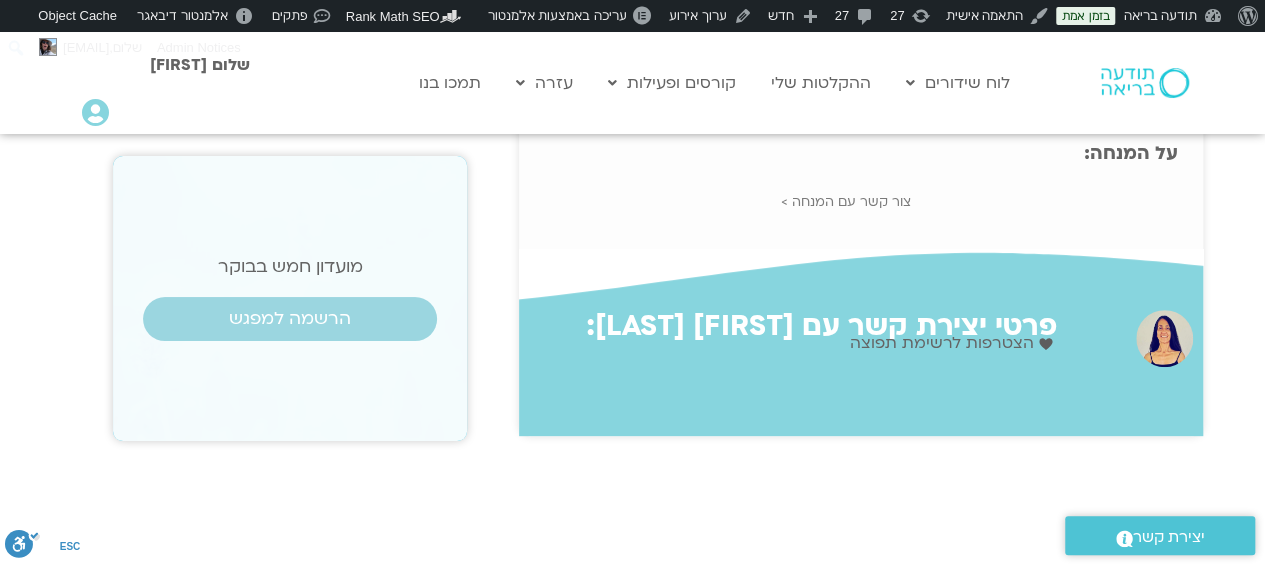 scroll, scrollTop: 200, scrollLeft: 0, axis: vertical 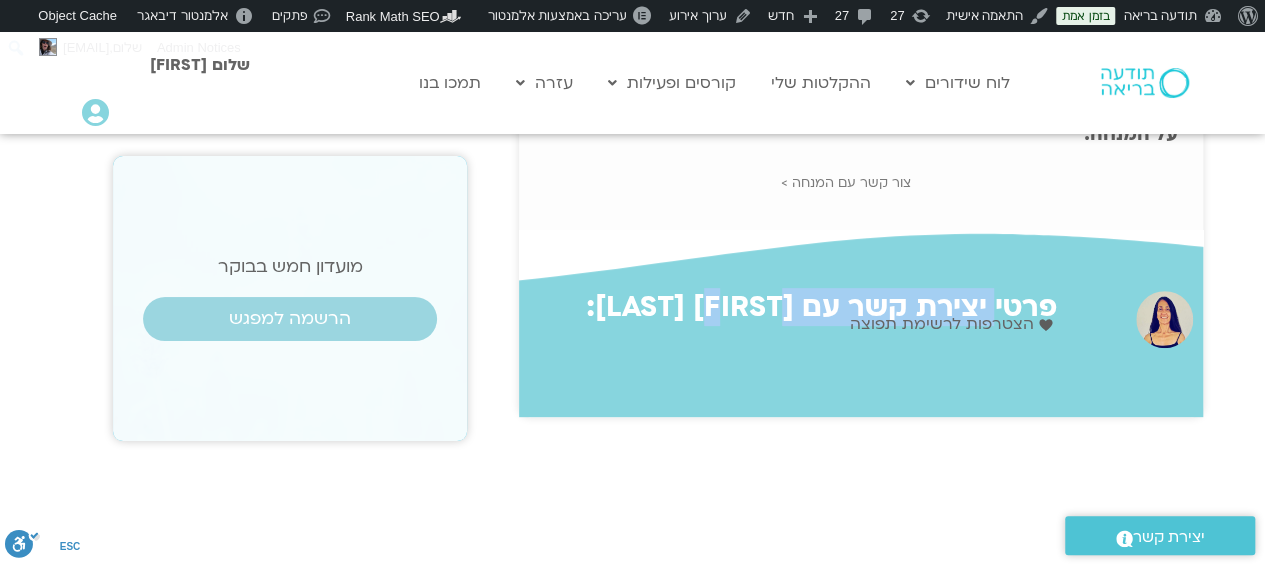 drag, startPoint x: 990, startPoint y: 291, endPoint x: 754, endPoint y: 337, distance: 240.44125 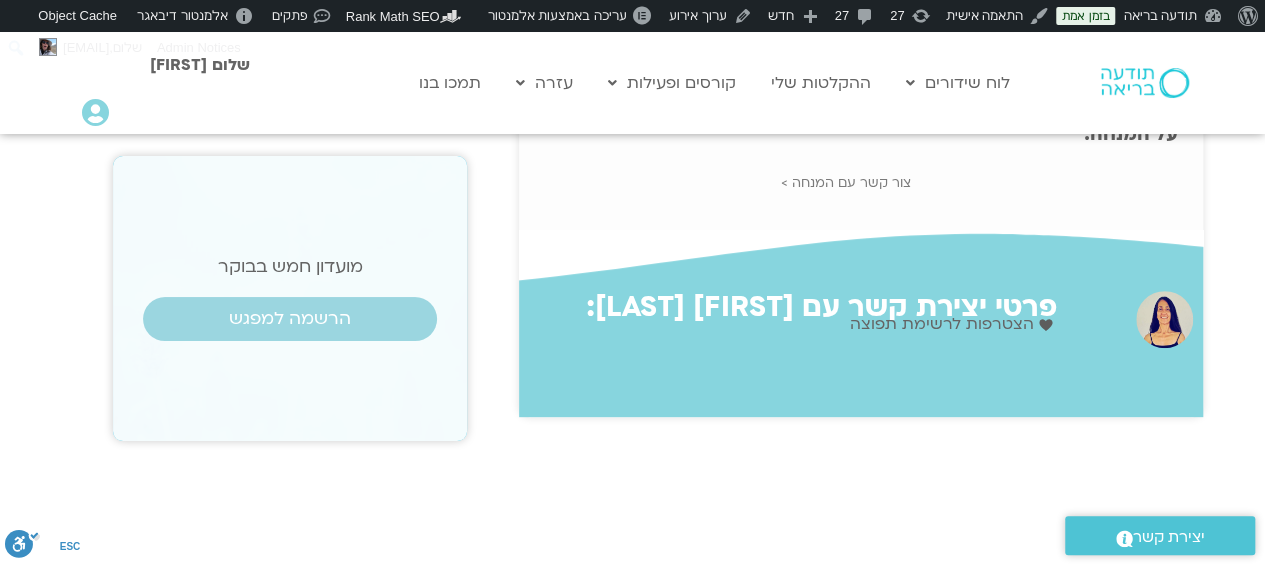 click on "הצטרפות לרשימת תפוצה" at bounding box center (944, 324) 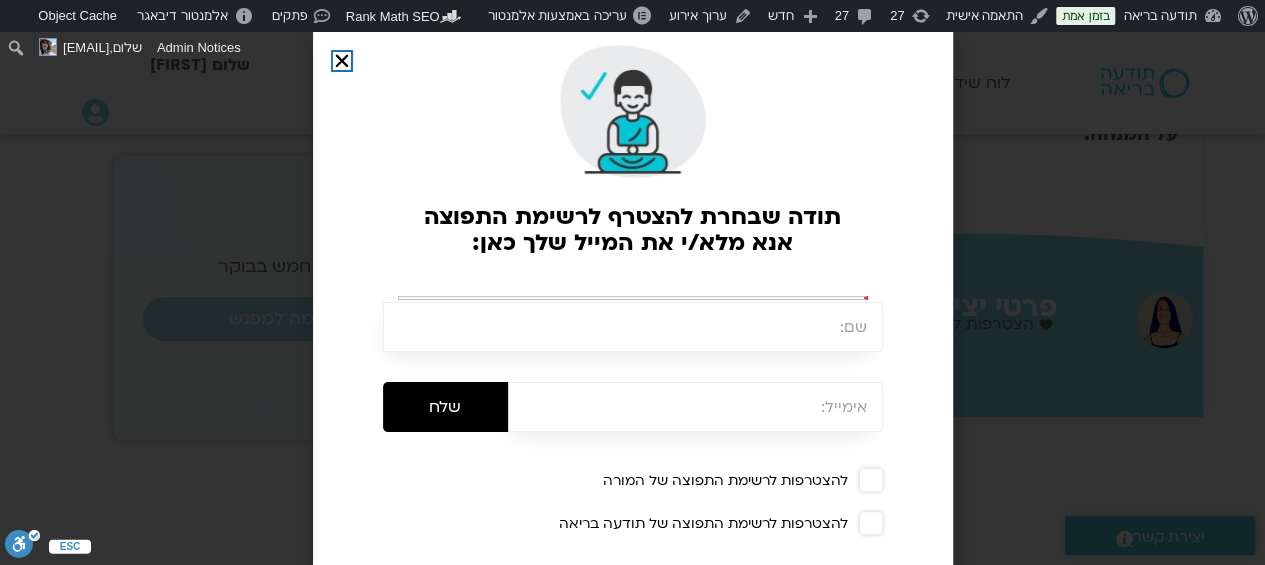 scroll, scrollTop: 18, scrollLeft: 0, axis: vertical 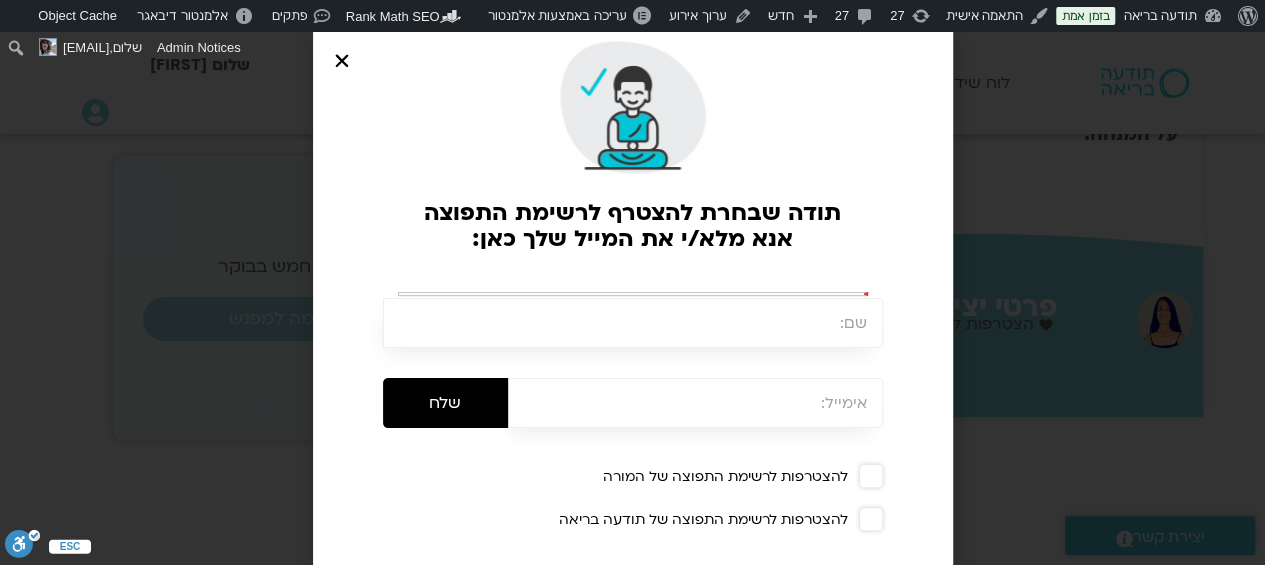 click on "תודה שבחרת להצטרף לרשימת התפוצה אנא מלא/י את המייל שלך כאן:
שלח
להצטרפות לרשימת התפוצה של המורה
להצטרפות לרשימת התפוצה של תודעה בריאה" at bounding box center (632, 298) 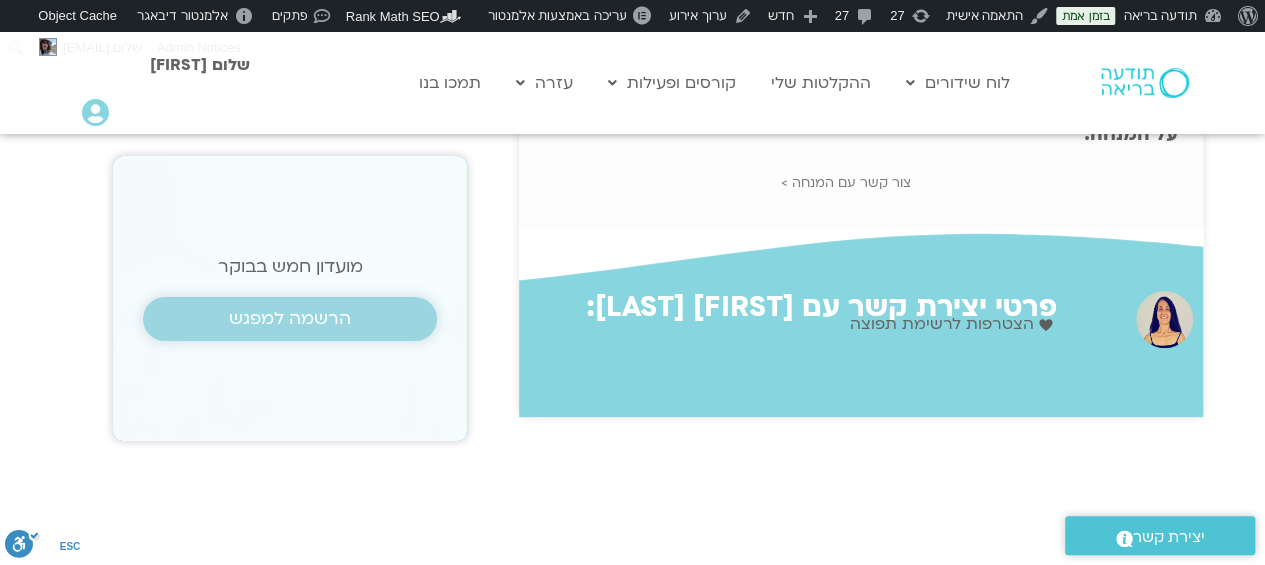 click on "הרשמה למפגש" at bounding box center [290, 319] 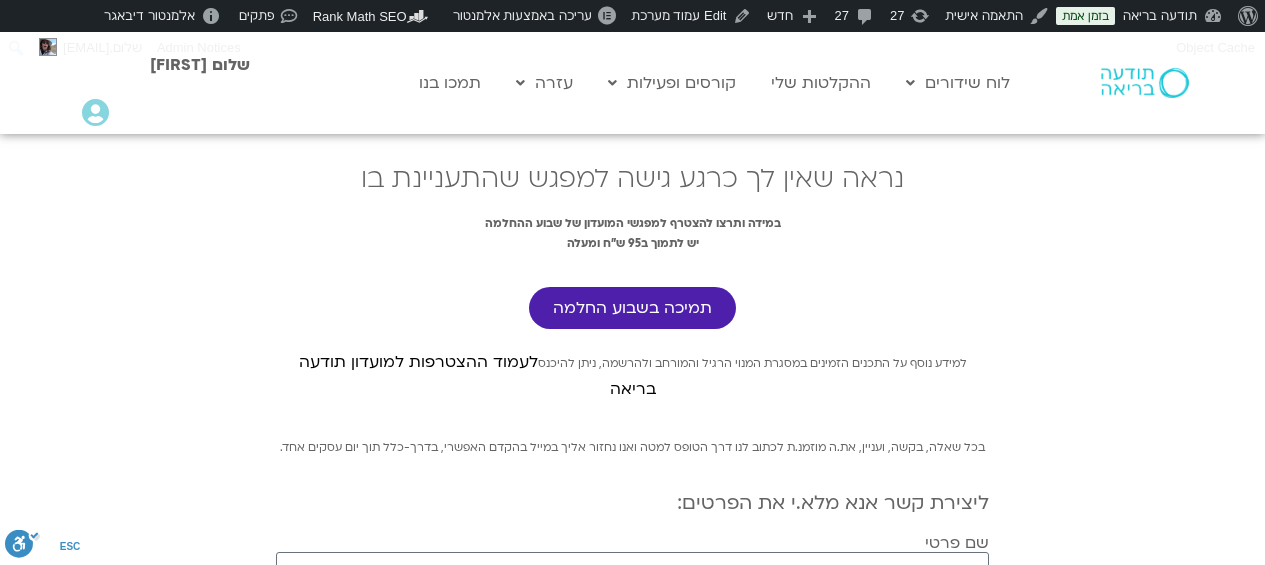 scroll, scrollTop: 0, scrollLeft: 0, axis: both 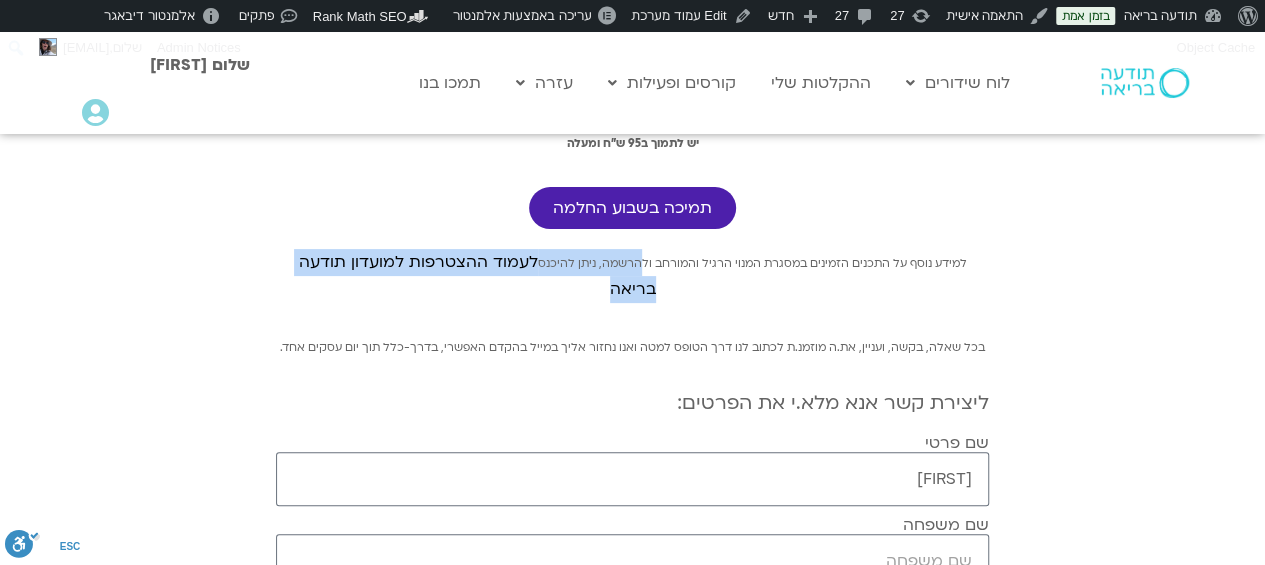 drag, startPoint x: 639, startPoint y: 272, endPoint x: 577, endPoint y: 320, distance: 78.40918 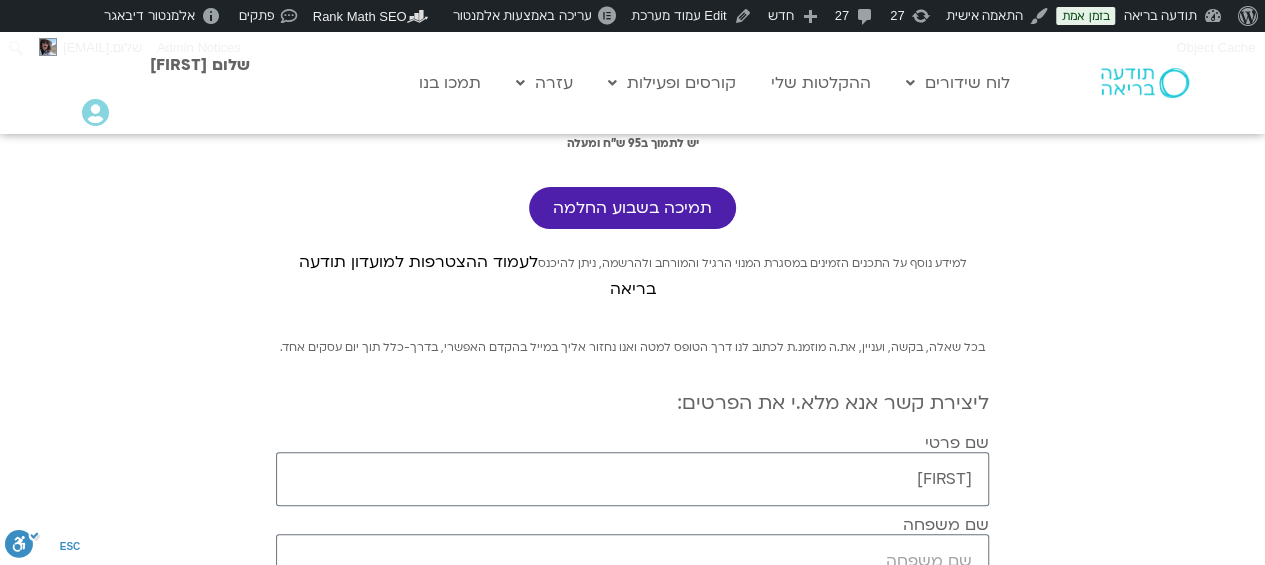 click on "למידע נוסף על התכנים הזמינים במסגרת המנוי הרגיל והמורחב ולהרשמה, ניתן להיכנס  לעמוד ההצטרפות למועדון תודעה בריאה" at bounding box center (632, 276) 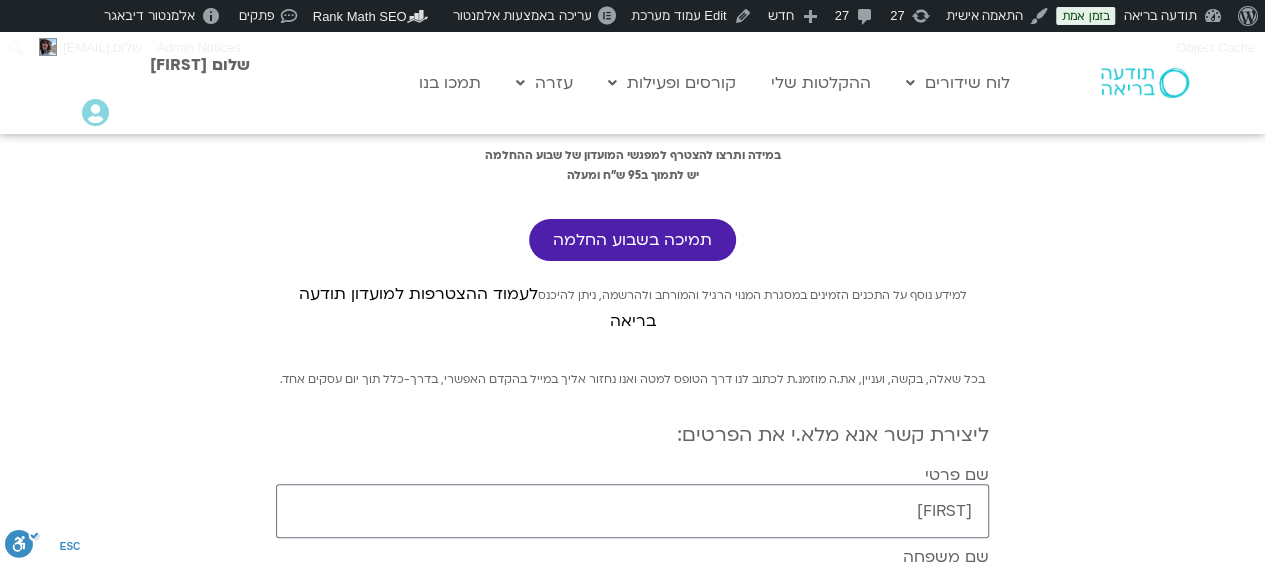 scroll, scrollTop: 0, scrollLeft: 0, axis: both 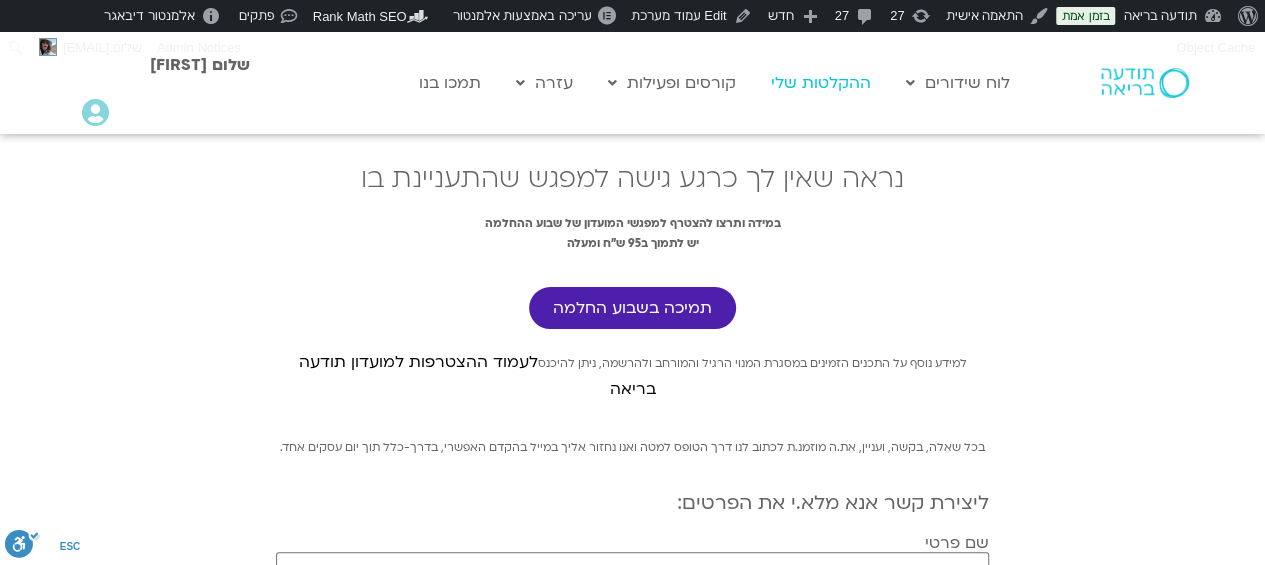 click on "ההקלטות שלי" at bounding box center [821, 83] 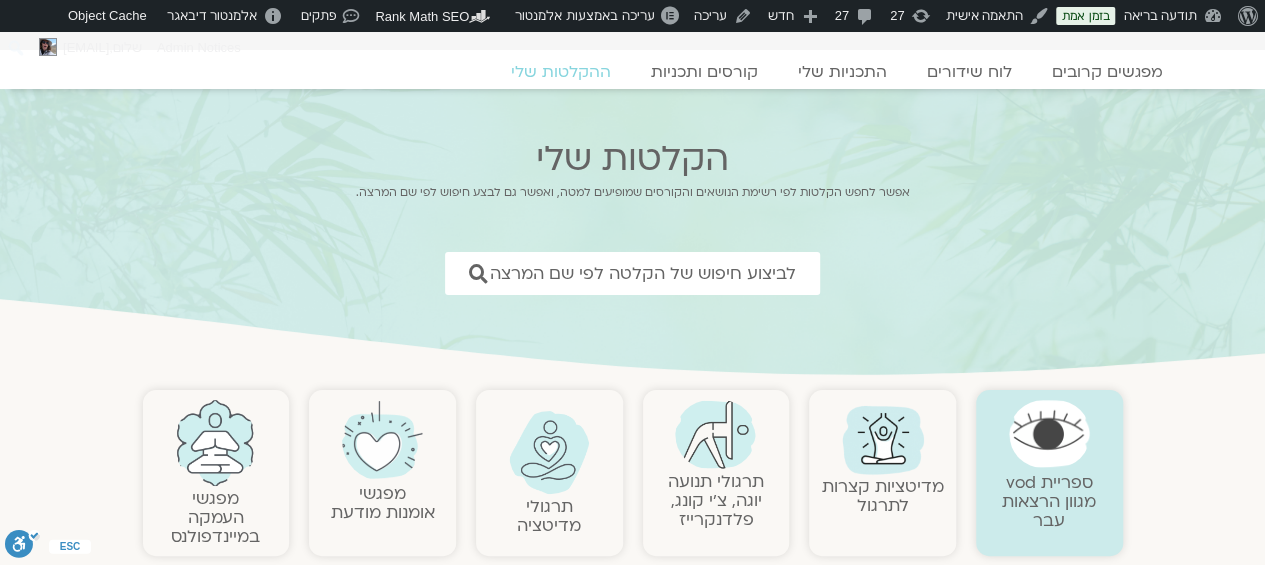 scroll, scrollTop: 400, scrollLeft: 0, axis: vertical 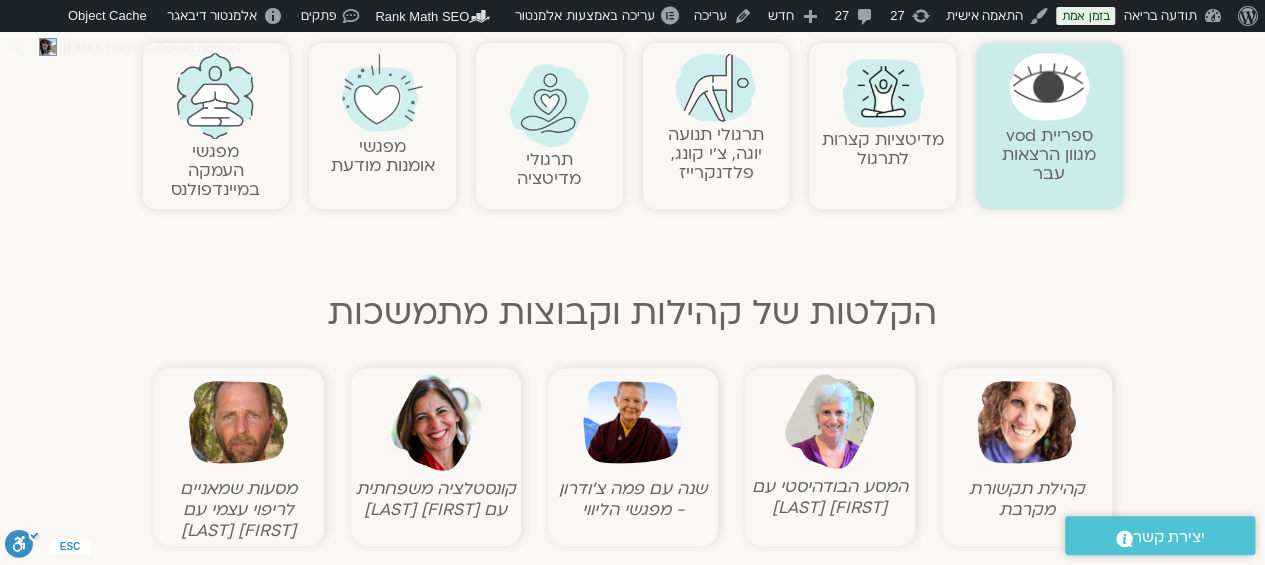 click on "הקלטות של קהילות וקבוצות מתמשכות" at bounding box center (633, 313) 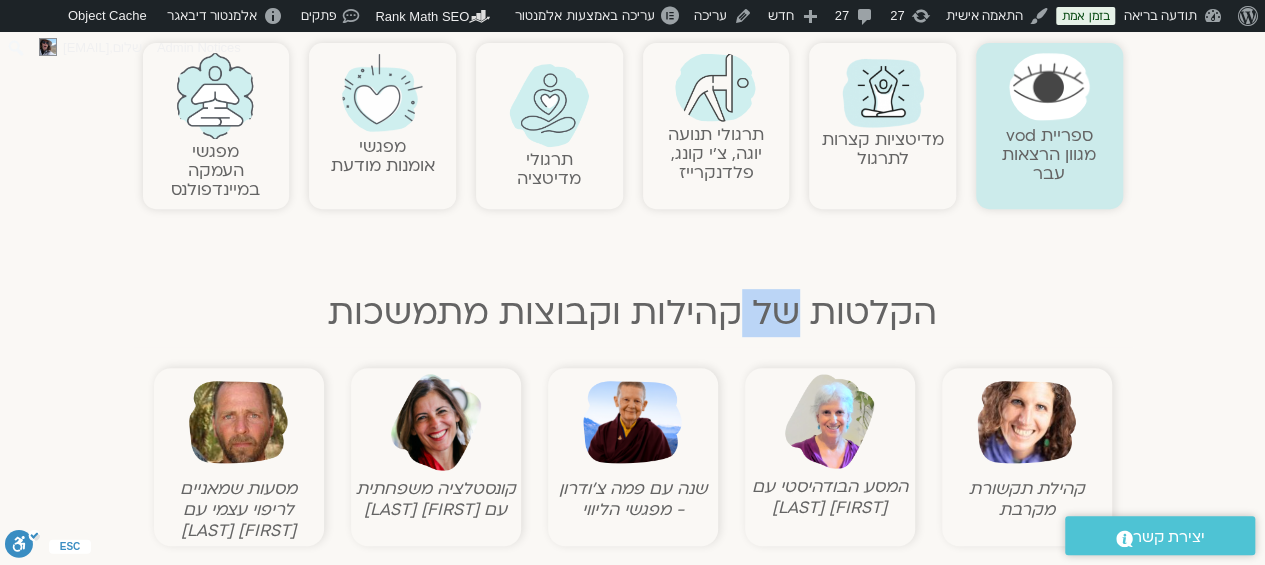 click on "הקלטות של קהילות וקבוצות מתמשכות" at bounding box center (633, 313) 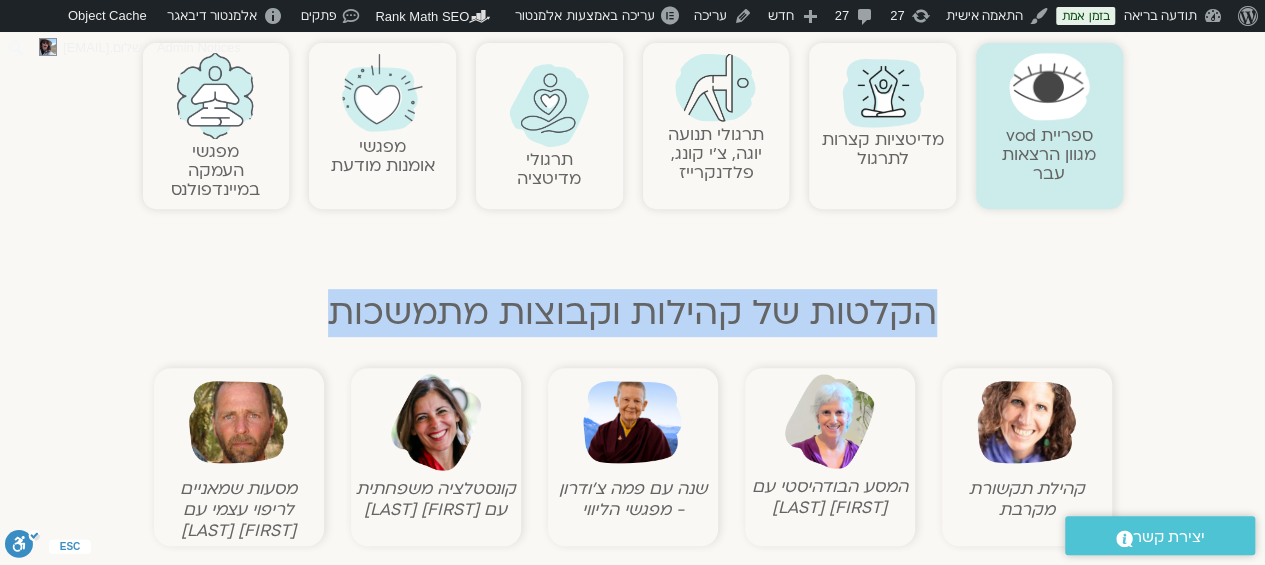 click on "הקלטות של קהילות וקבוצות מתמשכות" at bounding box center [633, 313] 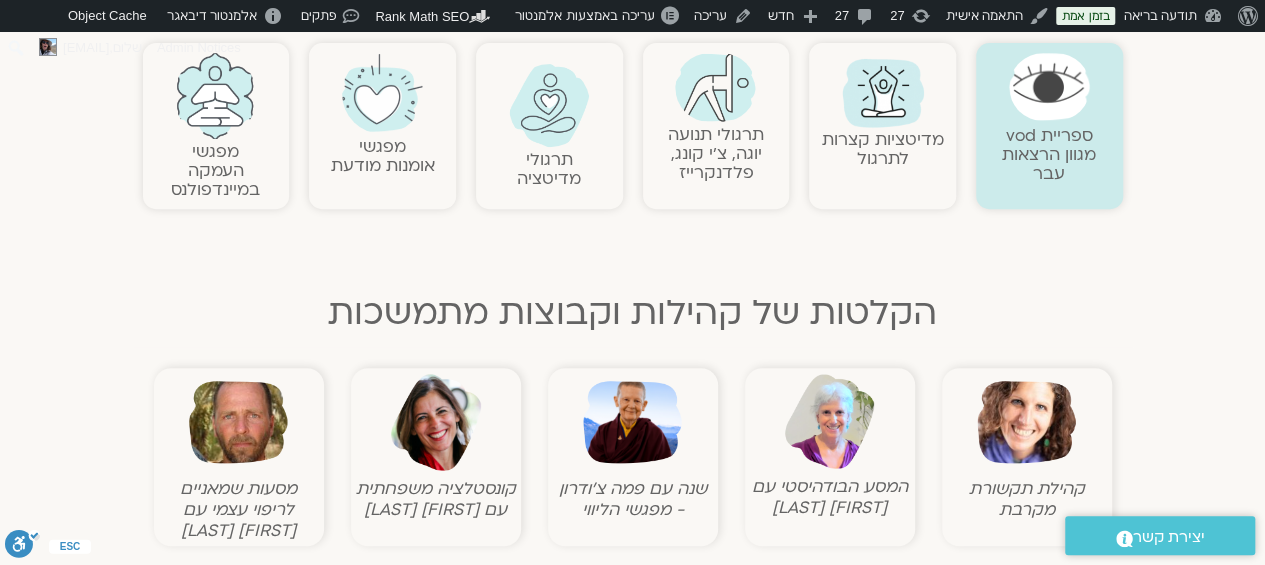 click on "תרגולי תנועה   יוגה, צ׳י קונג, פלדנקרייז" at bounding box center (716, 153) 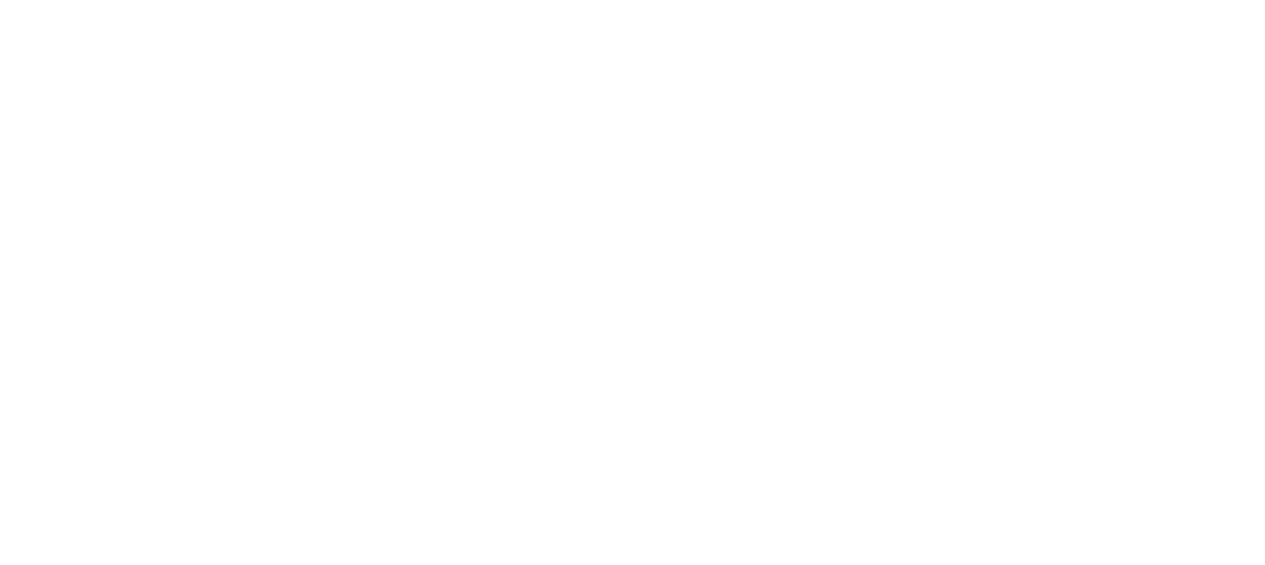 scroll, scrollTop: 0, scrollLeft: 0, axis: both 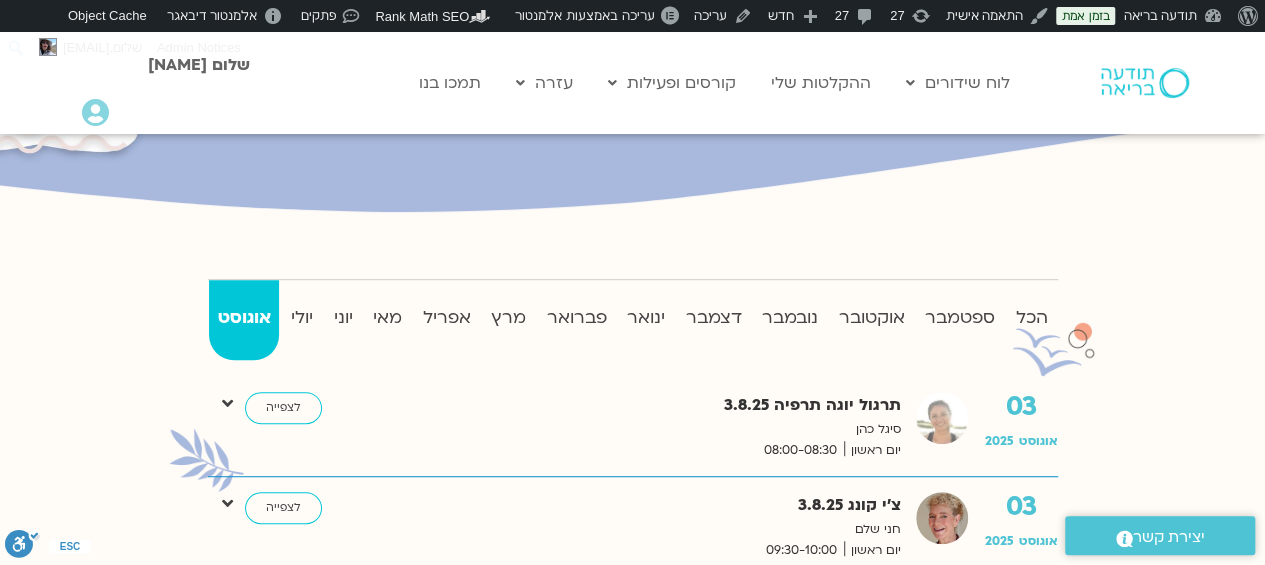 click on "אפריל" at bounding box center [446, 318] 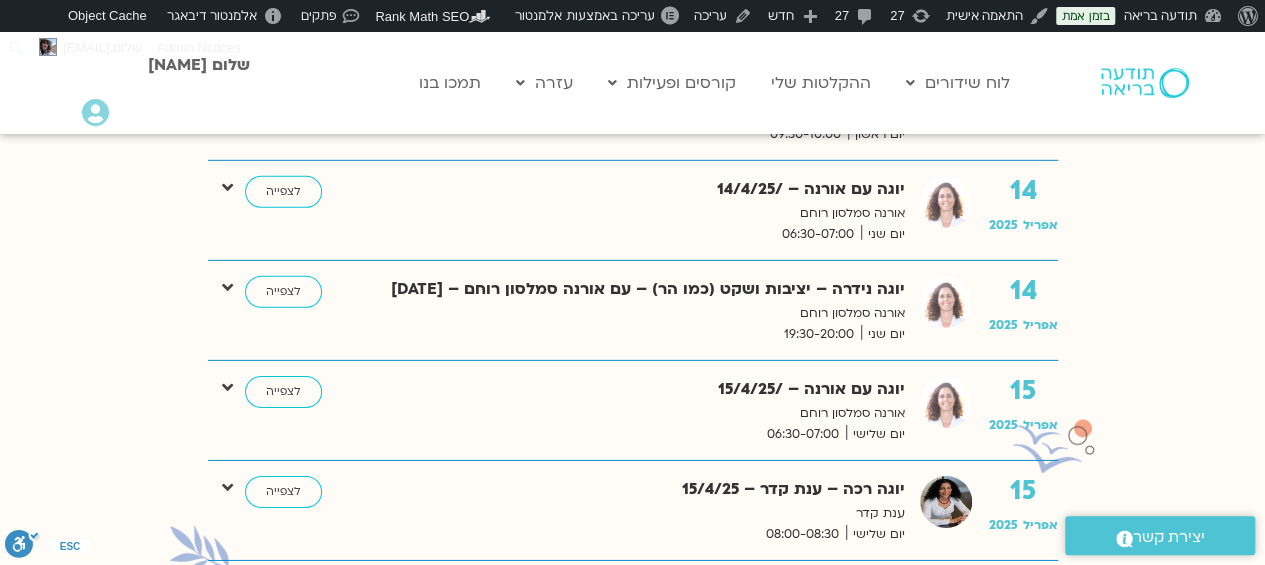 scroll, scrollTop: 3000, scrollLeft: 0, axis: vertical 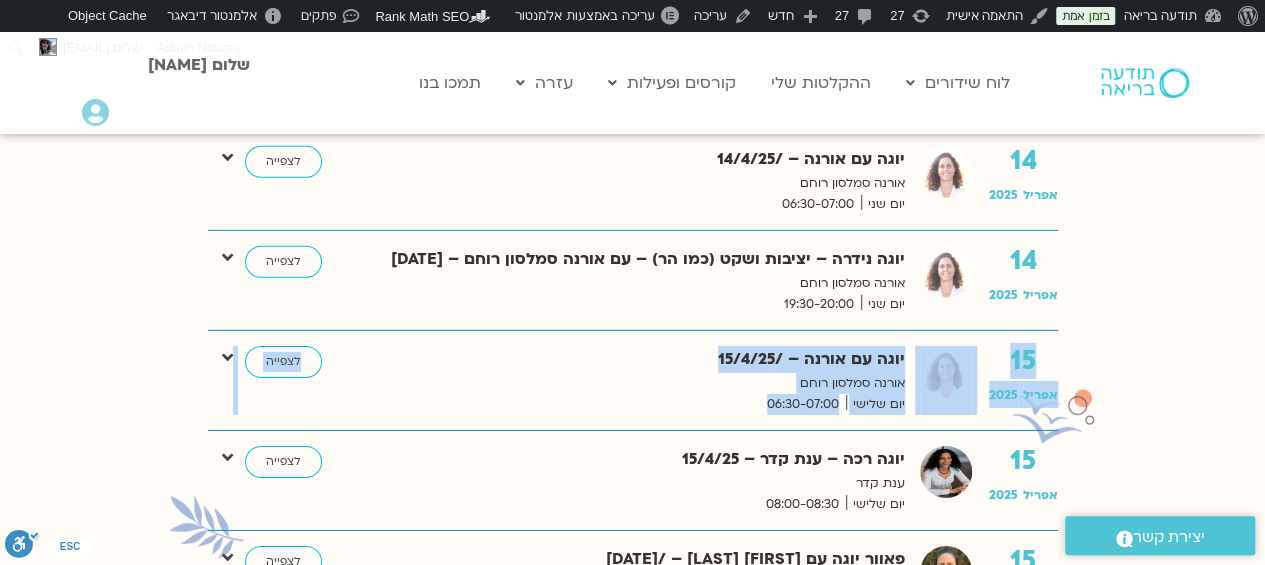 drag, startPoint x: 1115, startPoint y: 385, endPoint x: 891, endPoint y: 431, distance: 228.67444 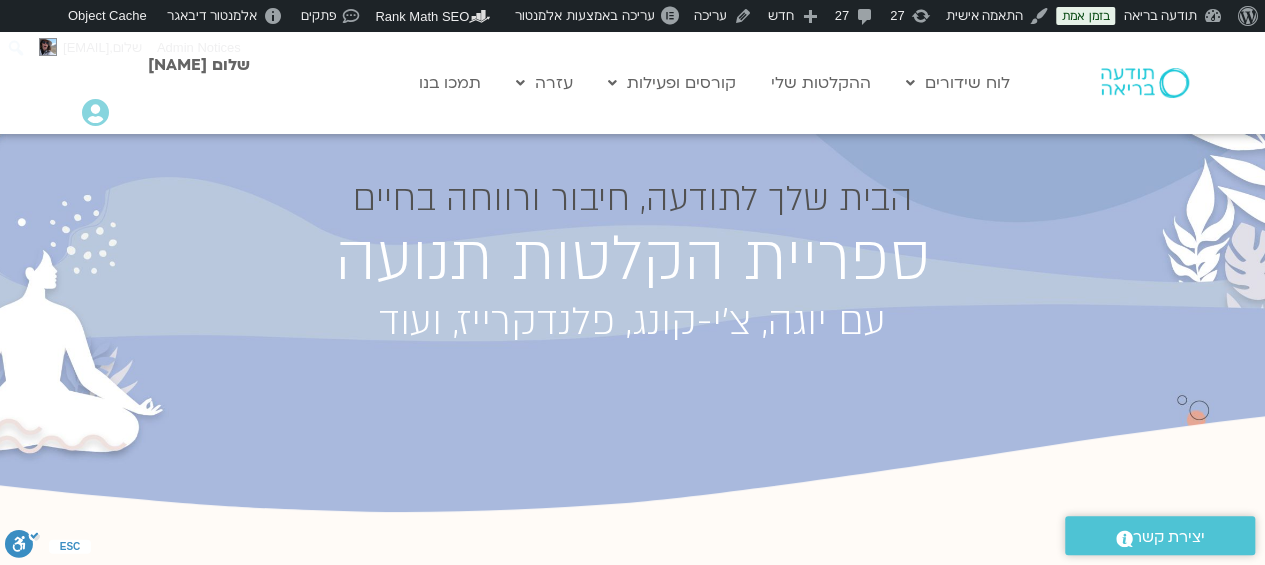 scroll, scrollTop: 0, scrollLeft: 0, axis: both 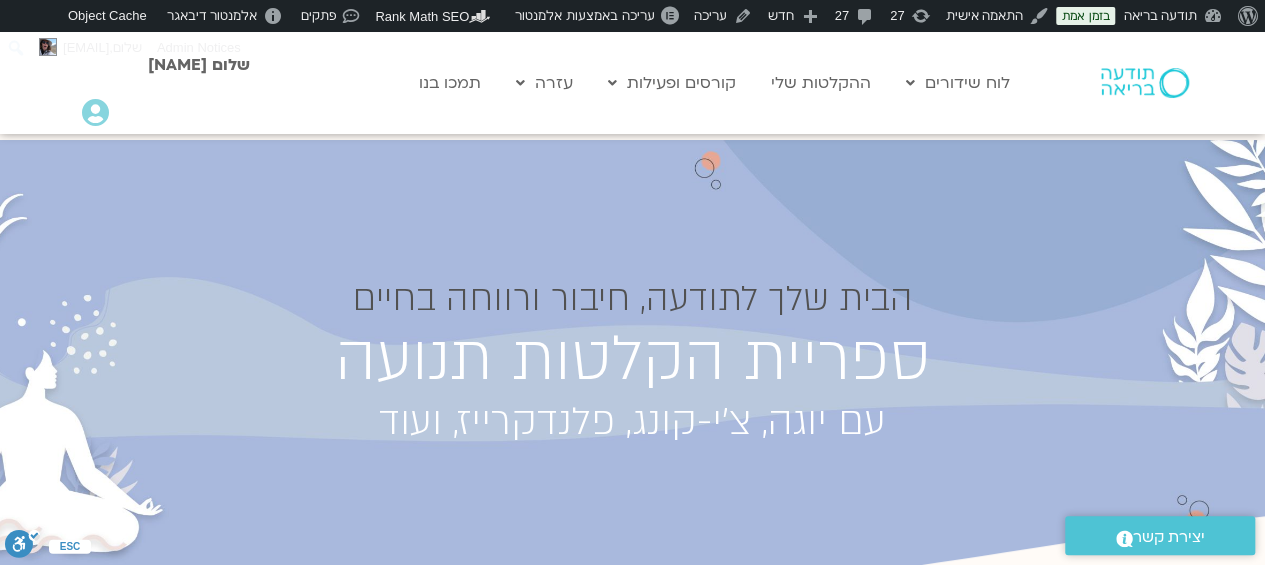 click at bounding box center [1145, 83] 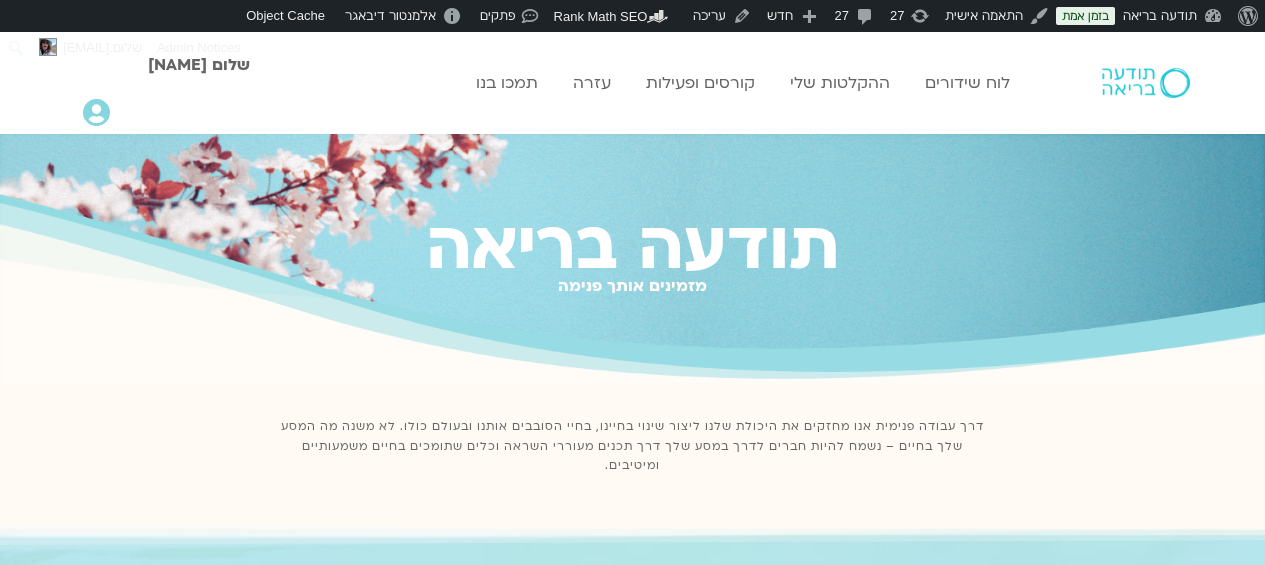 scroll, scrollTop: 0, scrollLeft: 0, axis: both 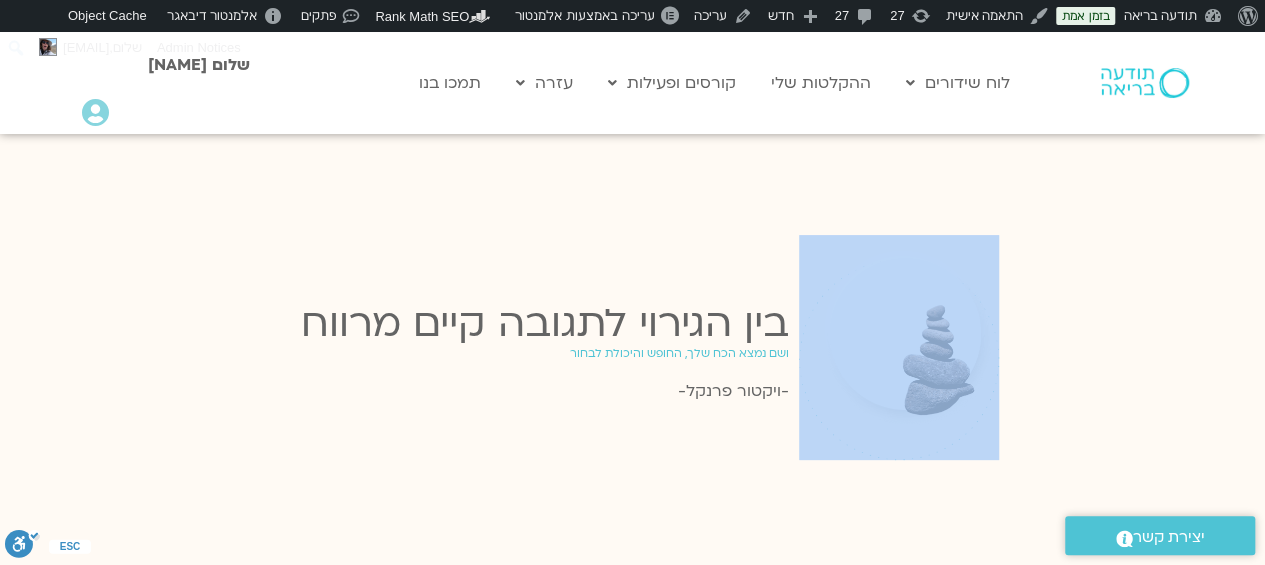 drag, startPoint x: 1015, startPoint y: 337, endPoint x: 836, endPoint y: 330, distance: 179.13683 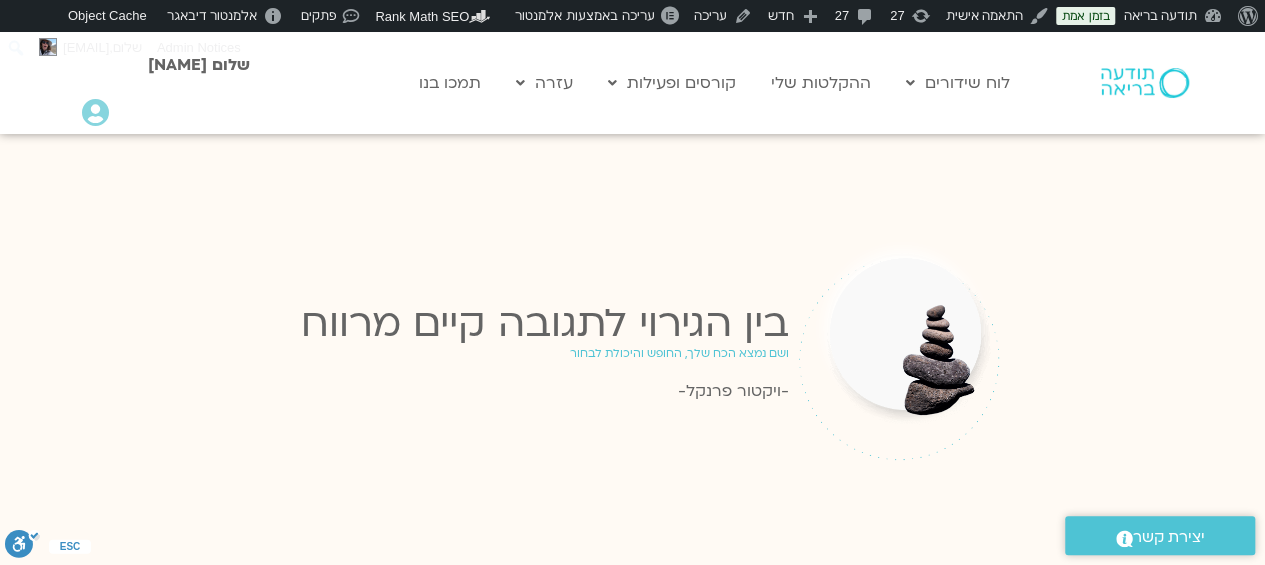 click on "אודות וורדפרס אודות וורדפרס Get Involved WordPress.org תיעוד Learn WordPress תמיכה משוב תודעה בריאה לוח בקרה תוספים תבניות תפריטים בזמן אמת התאמה אישית 27 קיימים 27 עדכונים זמינים 27 27 תגובות בהמתנה חדש פוסט מדיה עמוד עמוד נחיתה Floating Element טמפלט סדרה Options Page מוצר הזמנה קופון אירוע מרצה עמוד מערכת תכנית עמוד הרשמה דף נחיתה לכנס חברי קהילה Course קורס בתודעה בריאה 3D FlipBook לידים Zoom Events WP Affilate Cardcom משתמש עריכה עריכה באמצעות אלמנטור Header הדר כפתור צף לבקשת תמיכה והרשמה התחברות יצירת קשר לכנס שהתחיל פופאפ footer uzi פוטר פופאפ הודעה למשתמש לא רשום פופאפ הרשמה לאירוע מתוך לוח האירועים" at bounding box center (632, -3586) 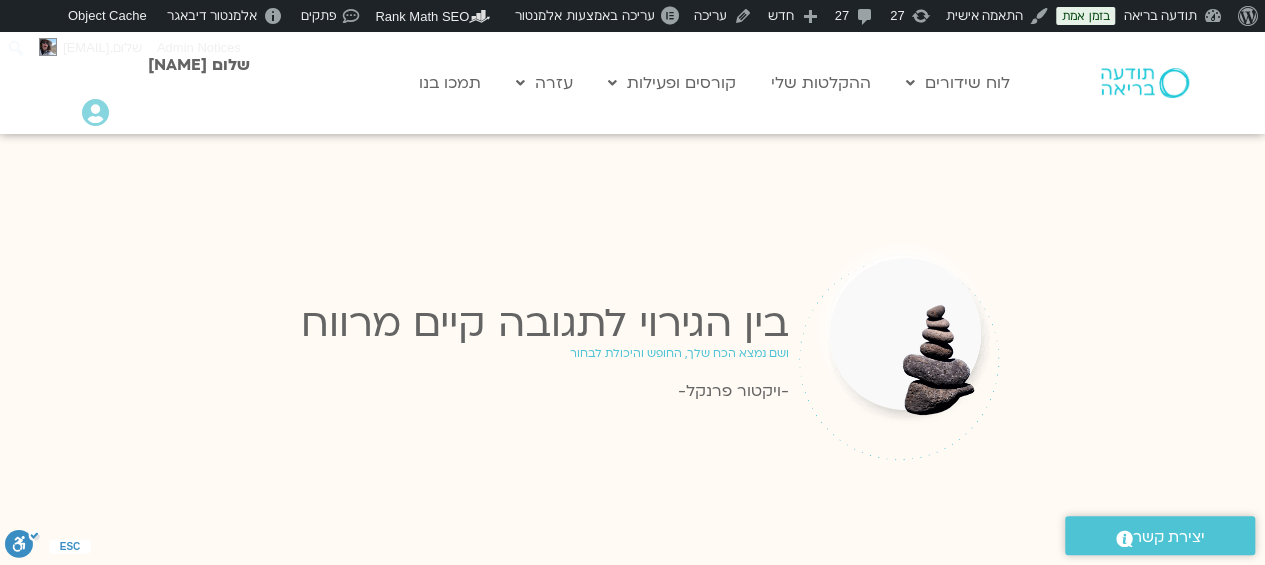 drag, startPoint x: 1038, startPoint y: 480, endPoint x: 938, endPoint y: 315, distance: 192.93782 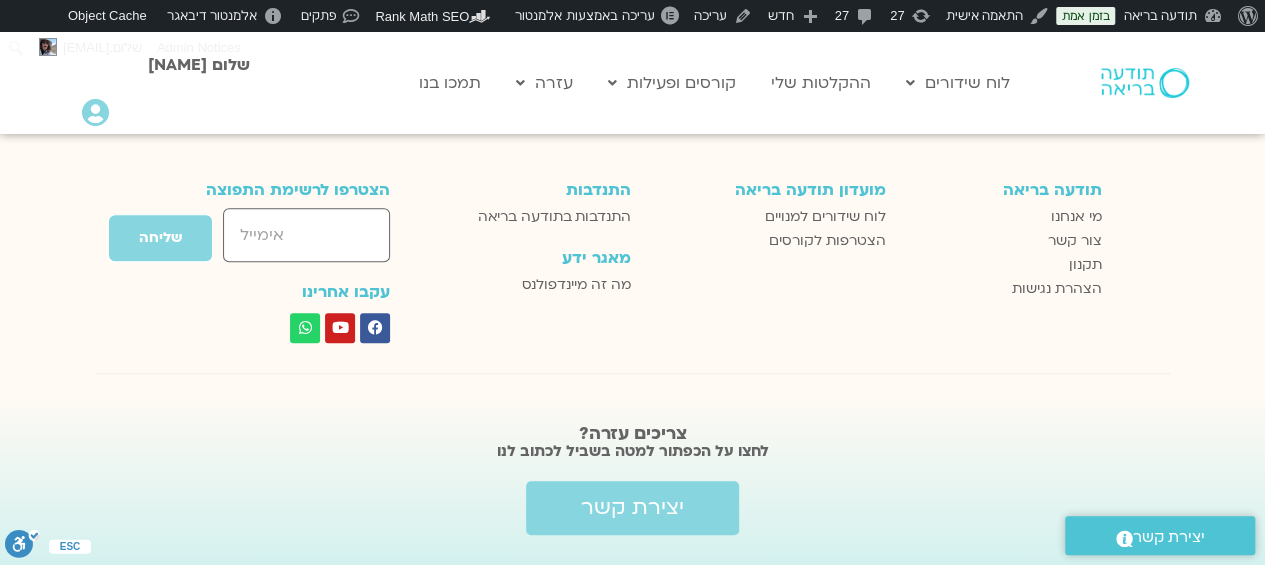 scroll, scrollTop: 4545, scrollLeft: 0, axis: vertical 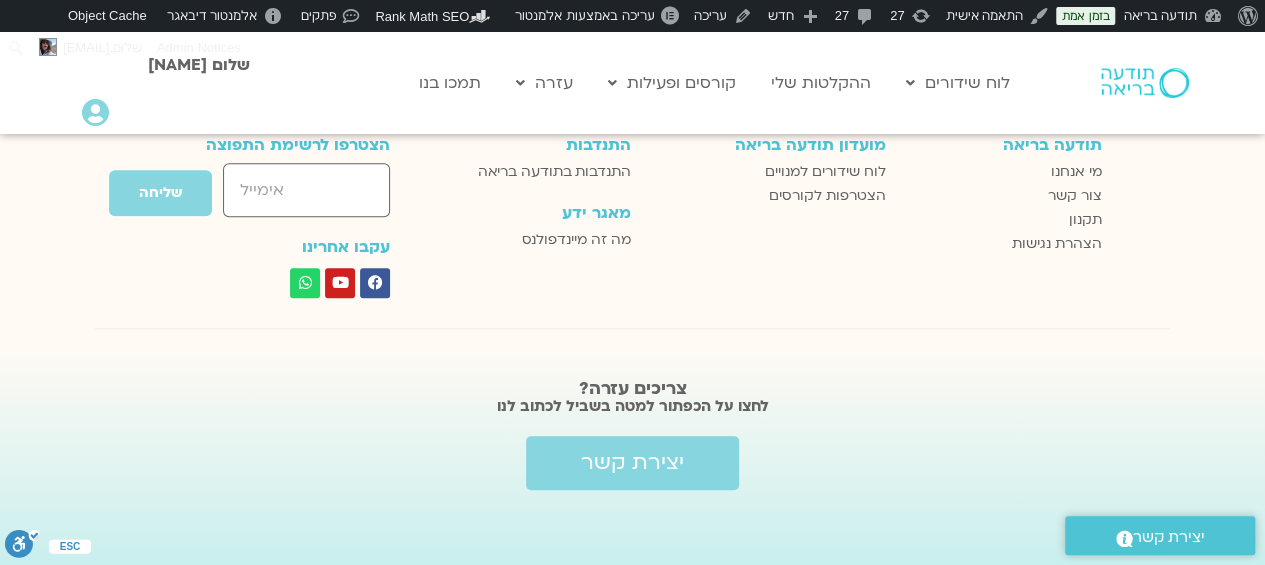 click on "מה זה מיינדפולנס" at bounding box center (576, 240) 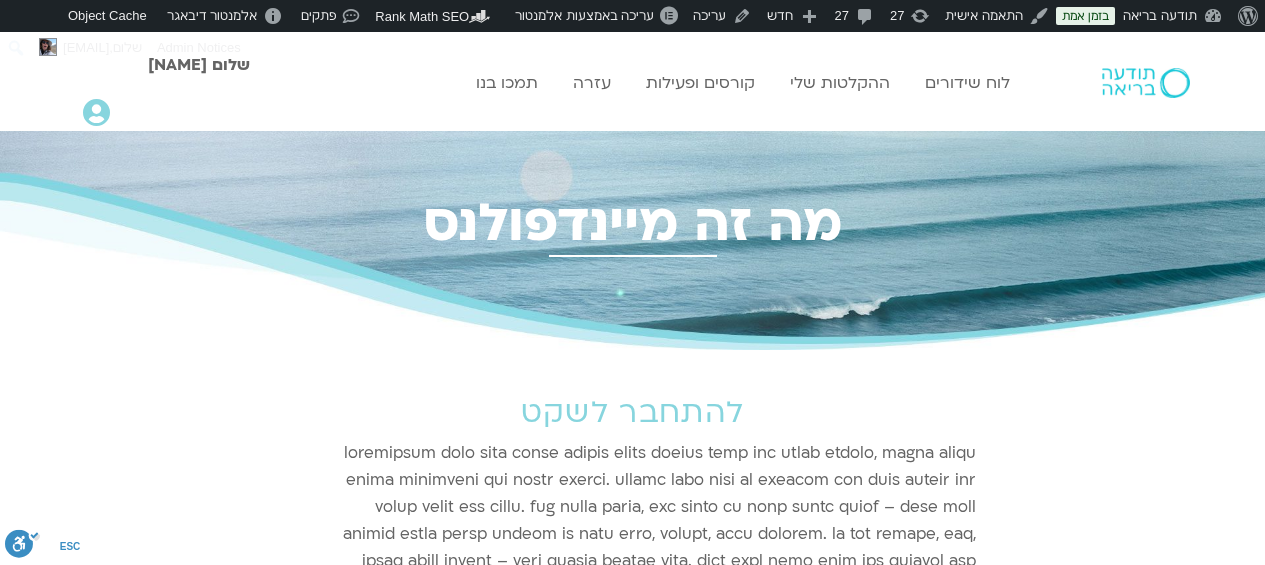 scroll, scrollTop: 0, scrollLeft: 0, axis: both 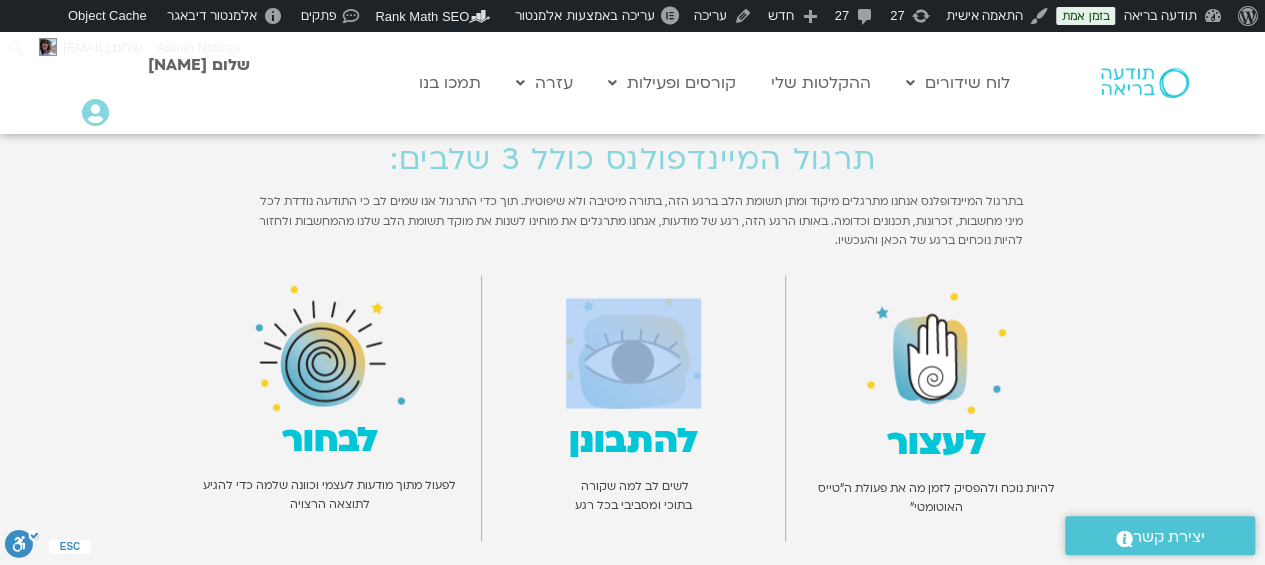 drag, startPoint x: 720, startPoint y: 378, endPoint x: 568, endPoint y: 381, distance: 152.0296 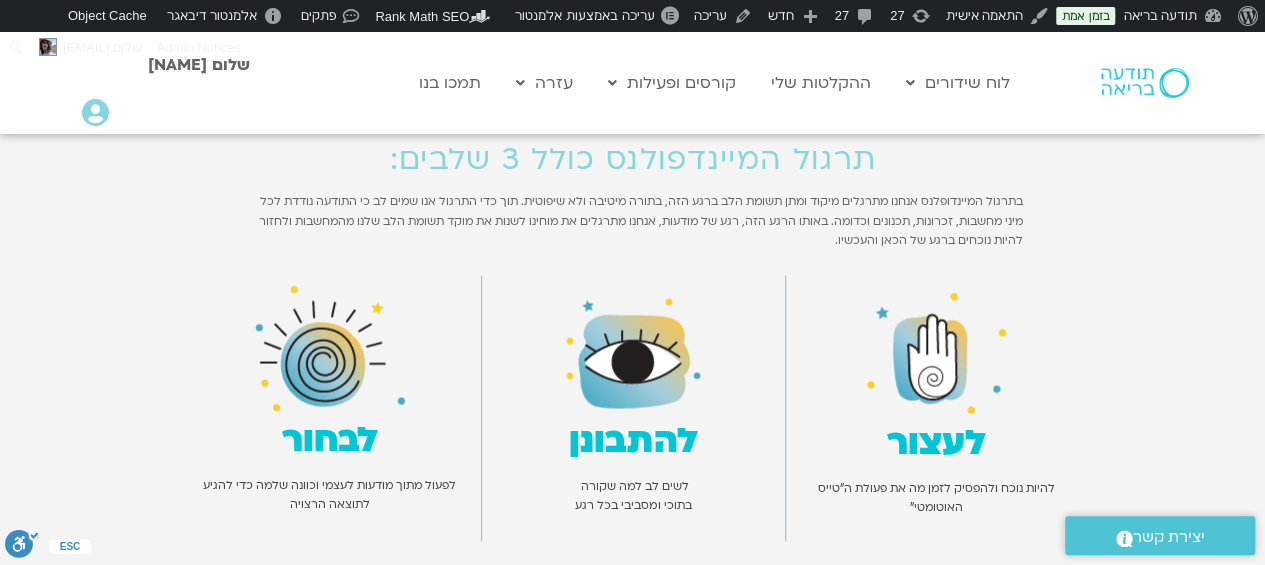 click at bounding box center (329, 348) 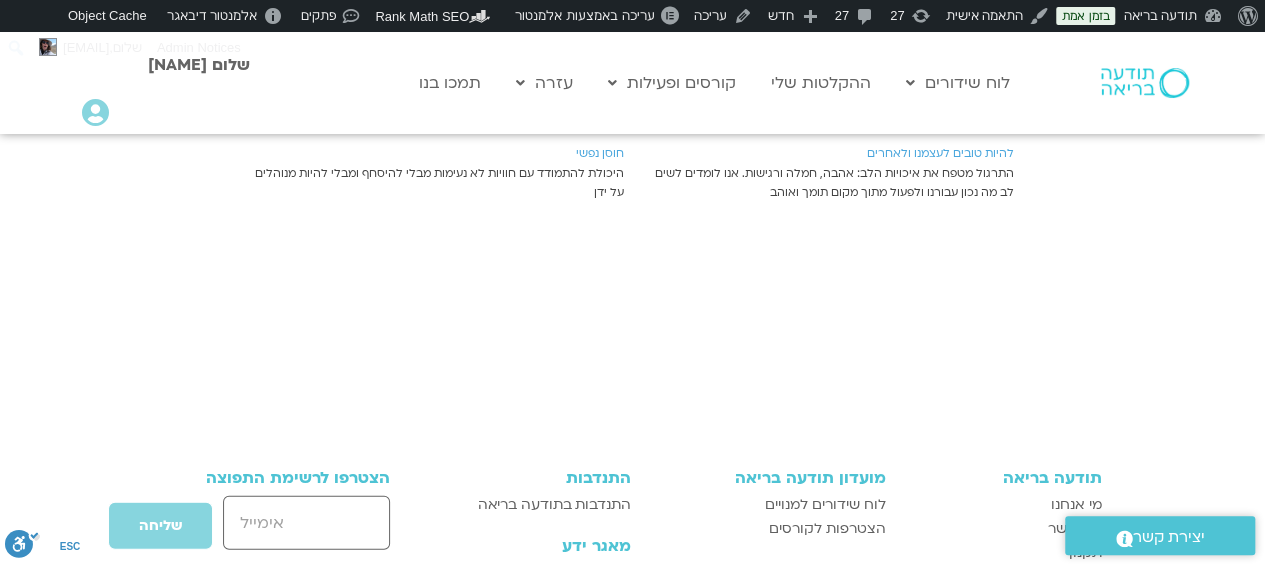 scroll, scrollTop: 2896, scrollLeft: 0, axis: vertical 